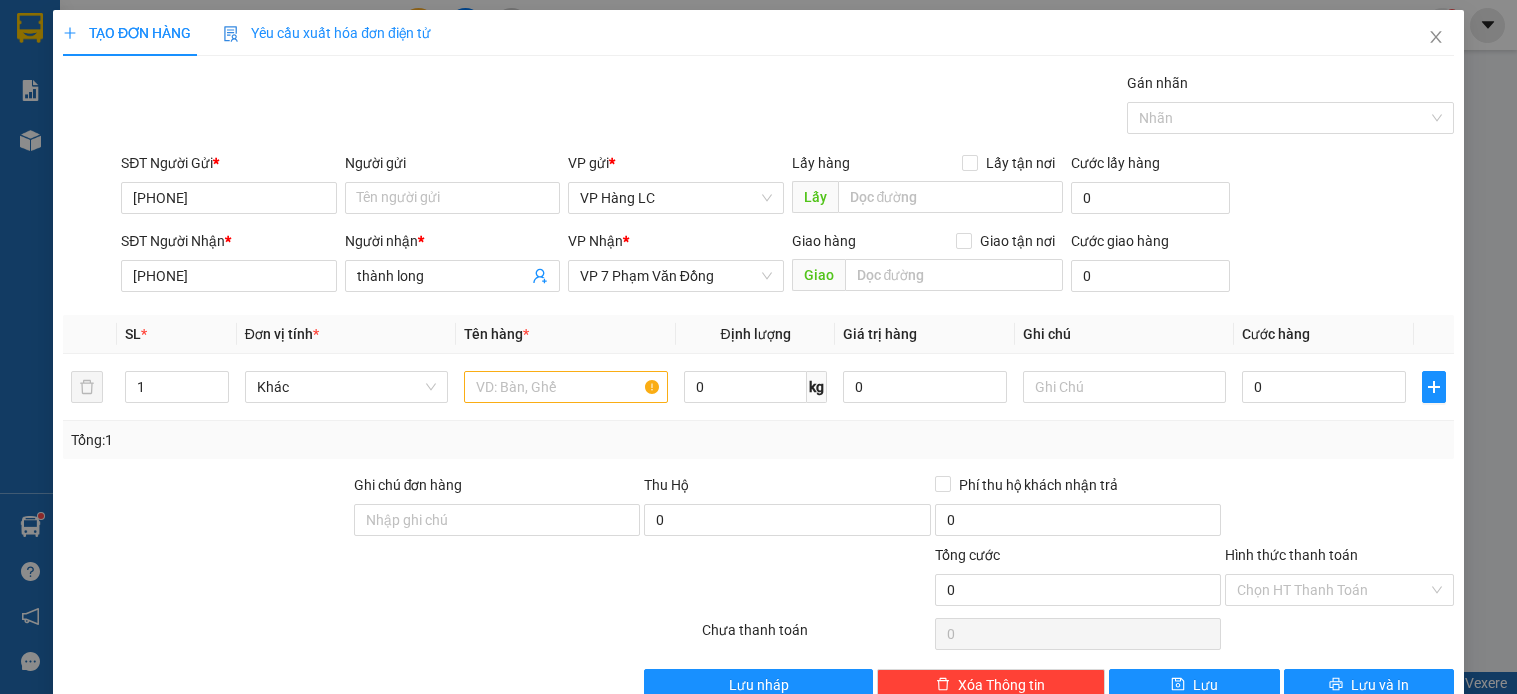 scroll, scrollTop: 0, scrollLeft: 0, axis: both 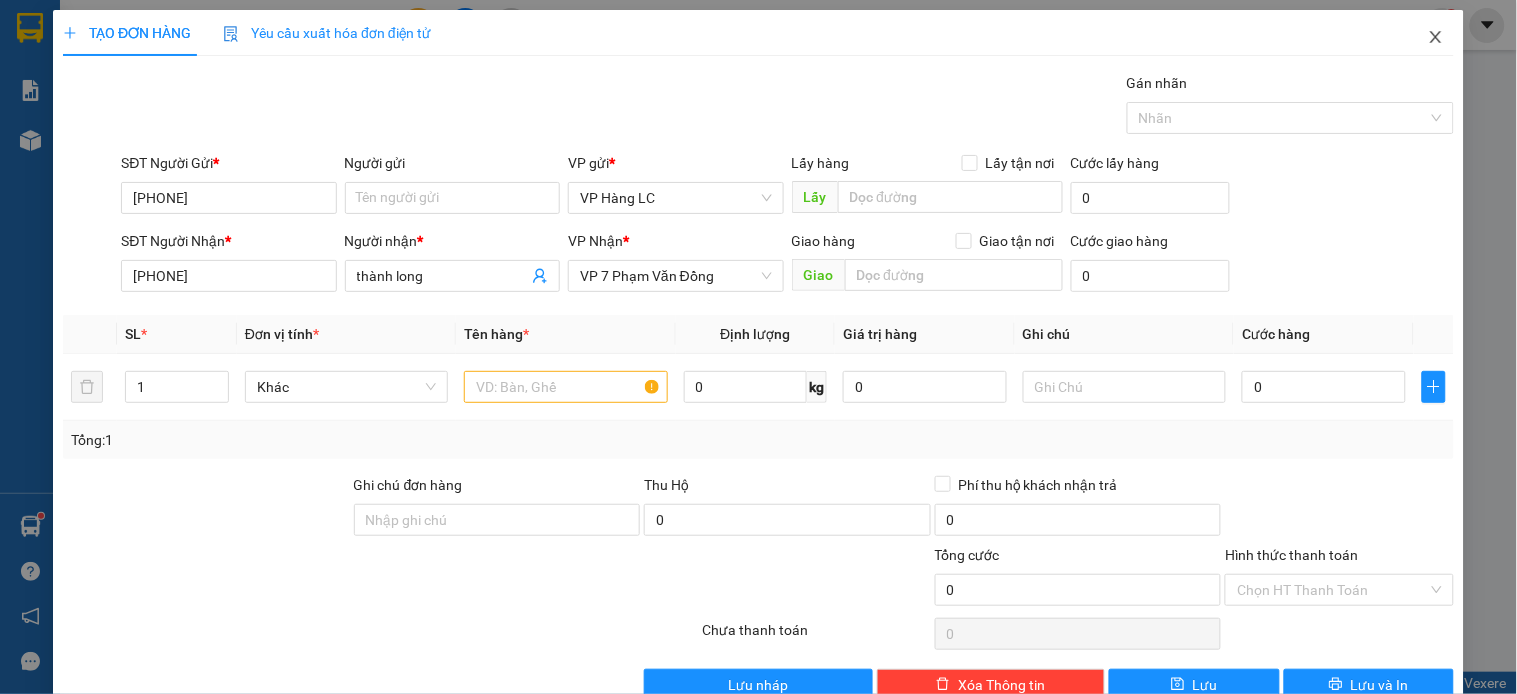 click 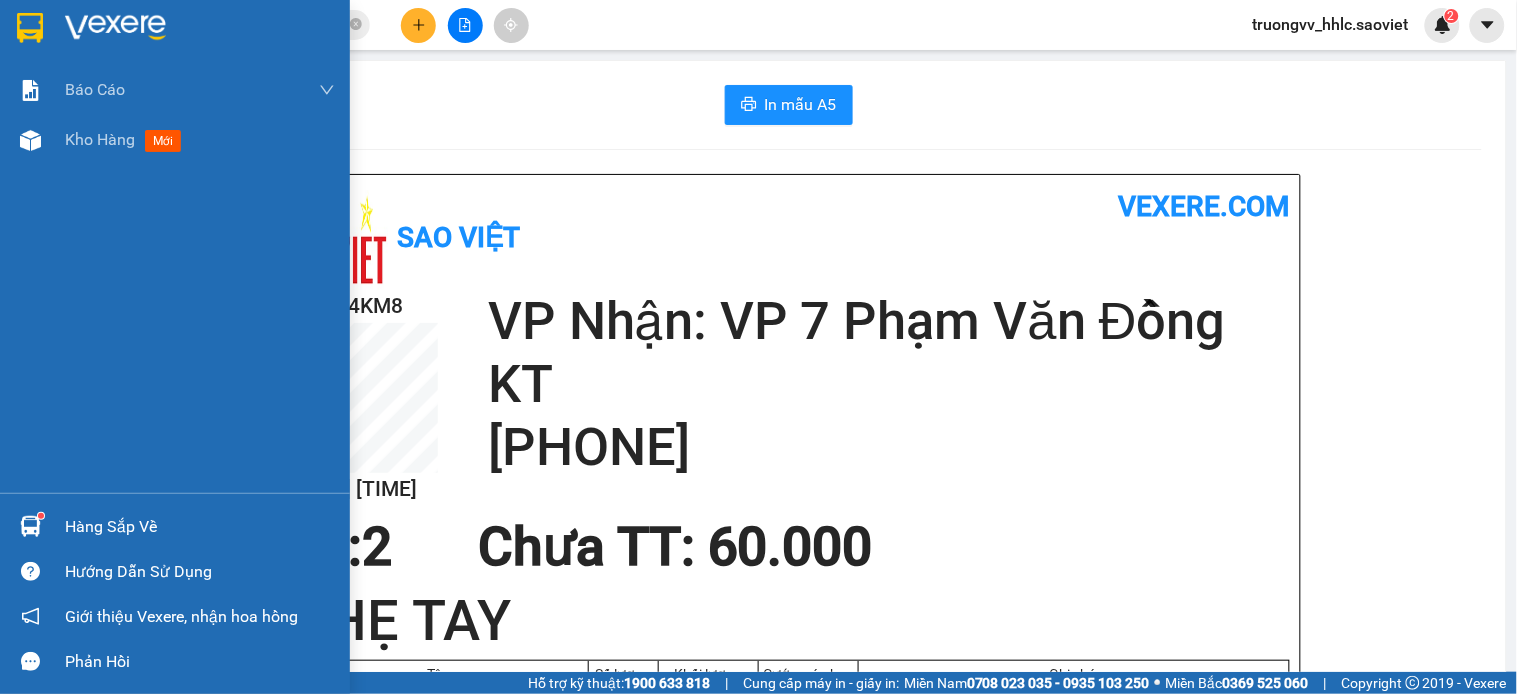 click on "Kho hàng mới" at bounding box center [175, 140] 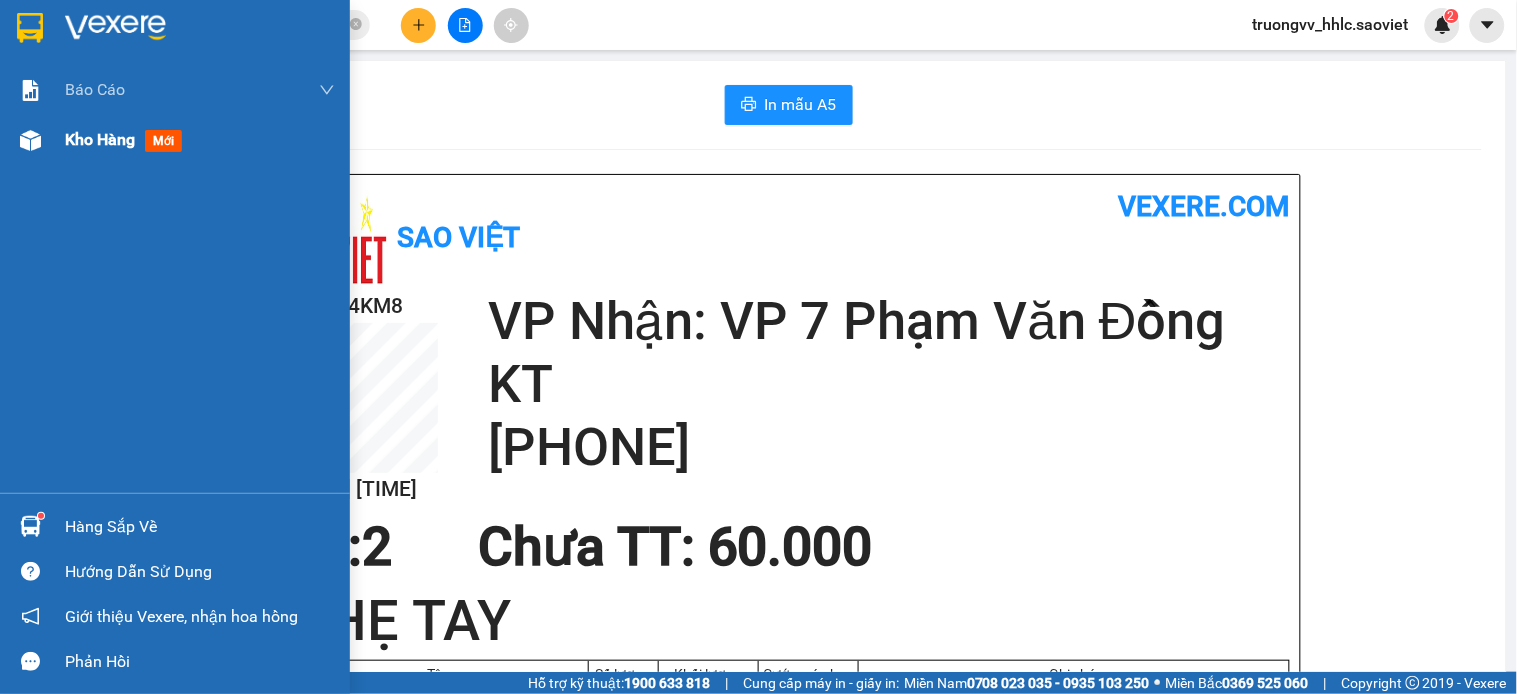 click on "Kho hàng" at bounding box center (100, 139) 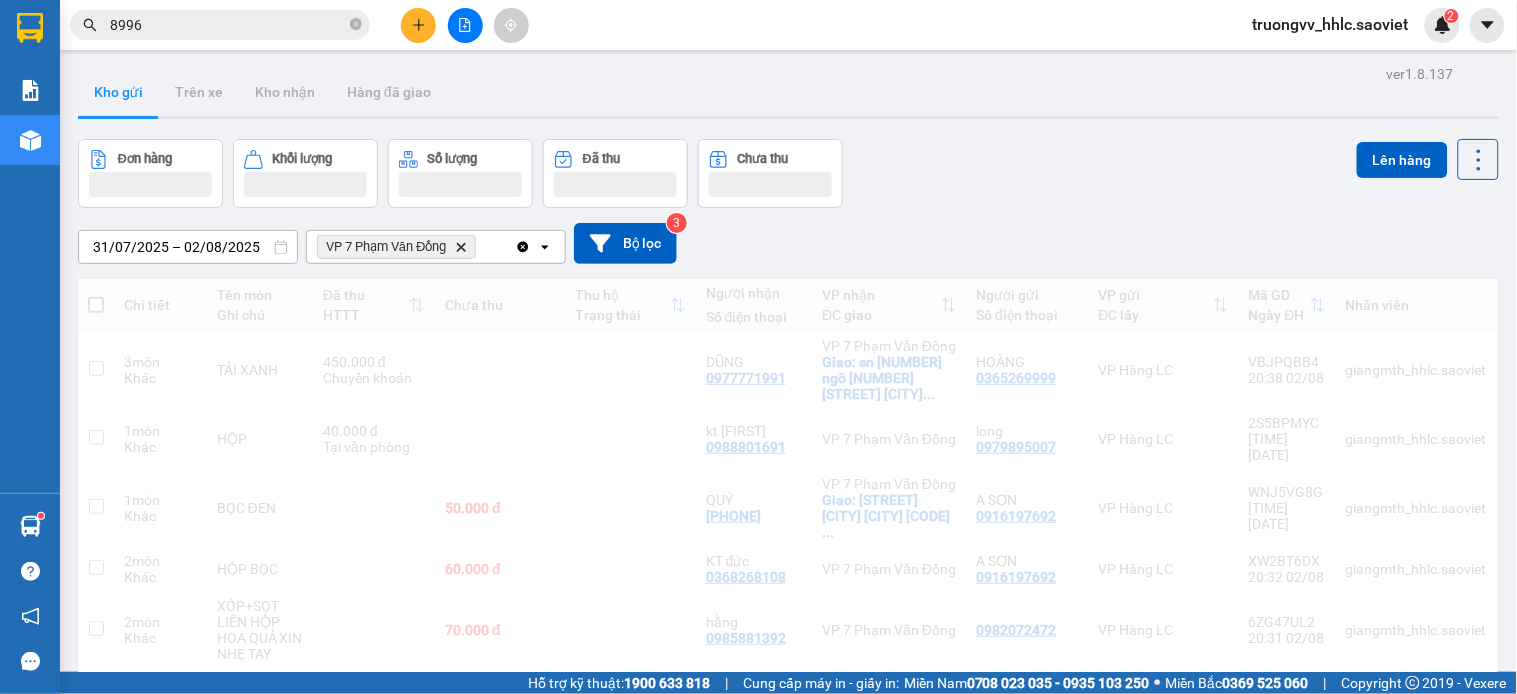 click on "Lên hàng" at bounding box center (1428, 159) 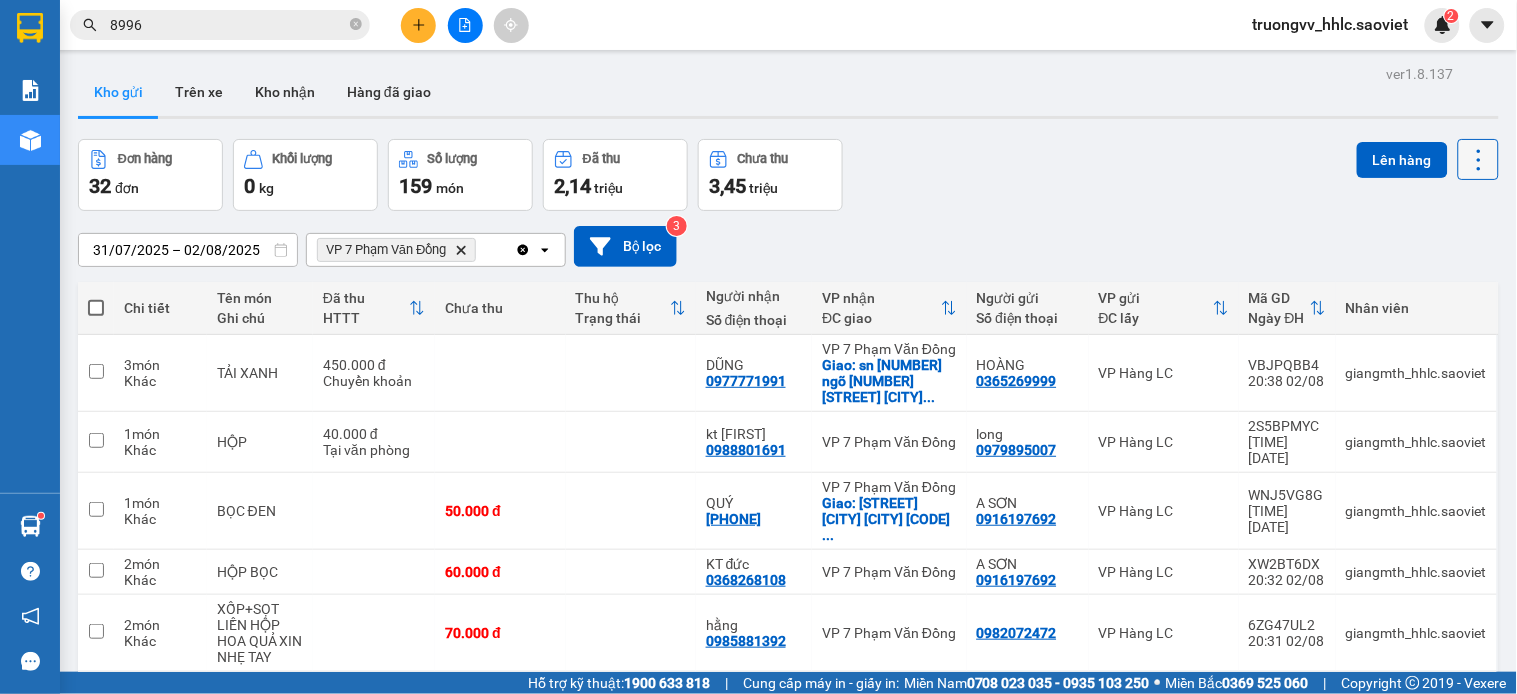 drag, startPoint x: 1454, startPoint y: 148, endPoint x: 1452, endPoint y: 165, distance: 17.117243 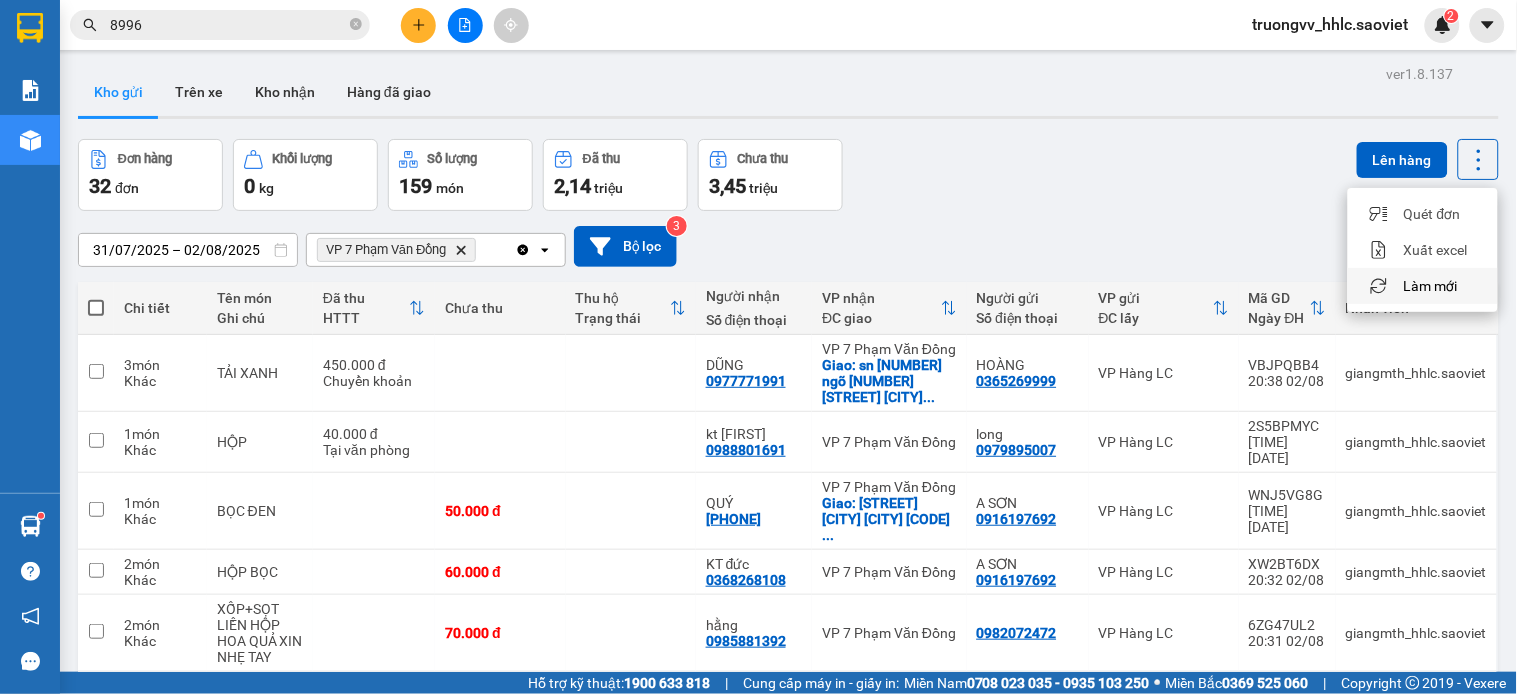 click on "Làm mới" at bounding box center [1431, 286] 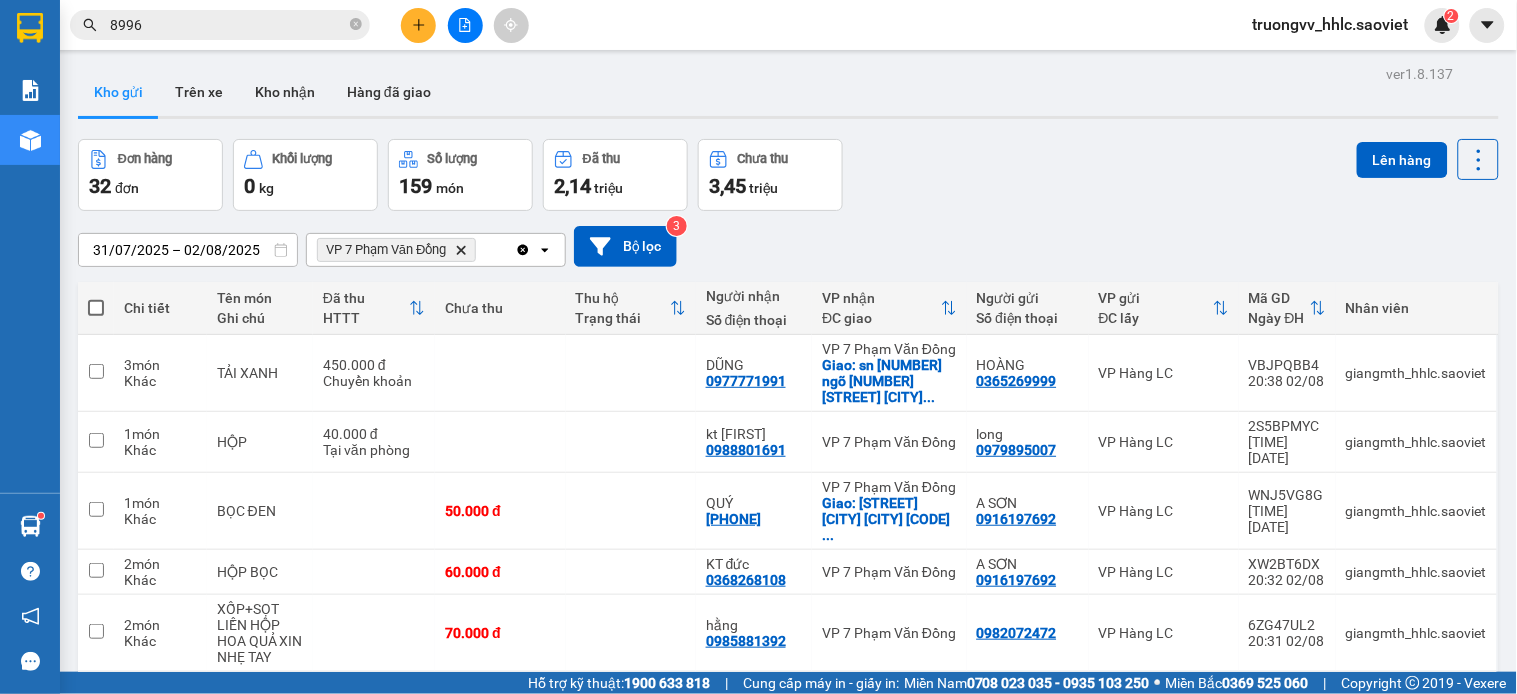click on "Delete" 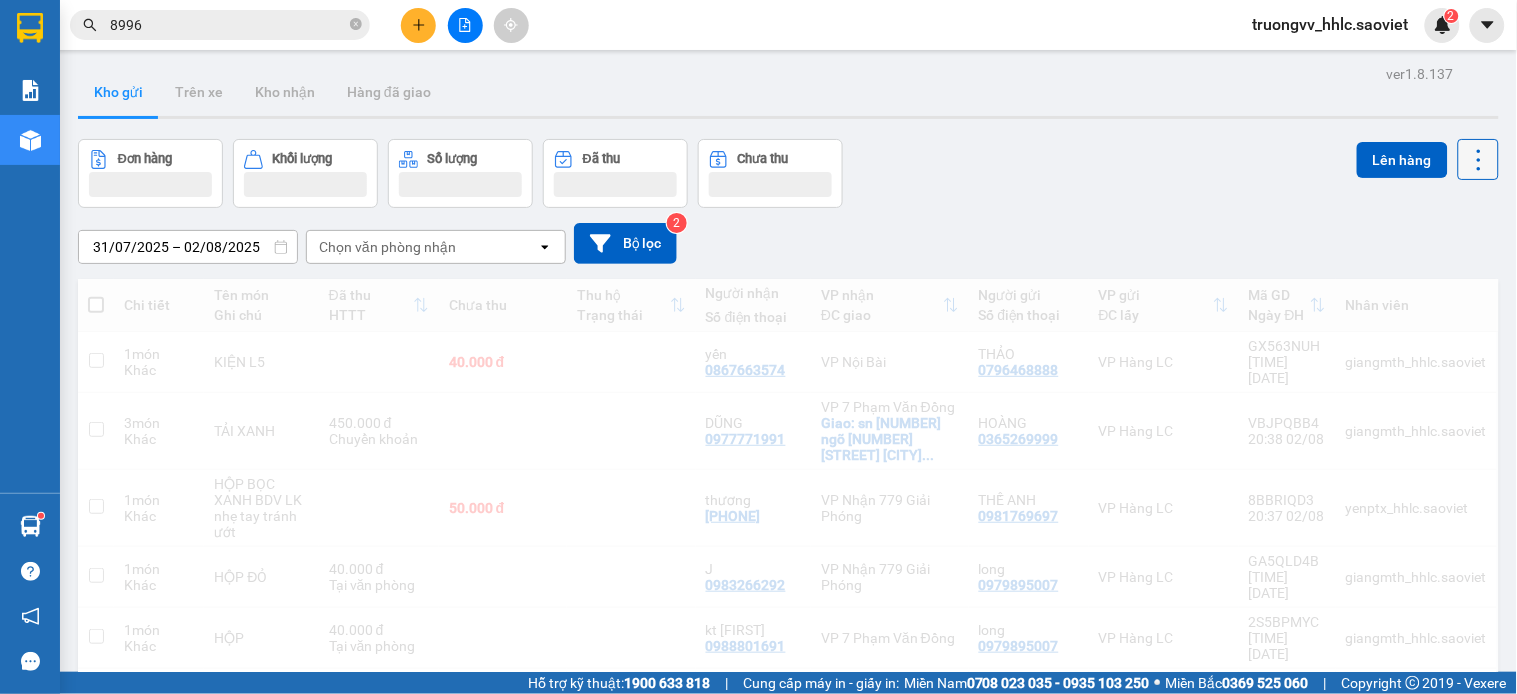 click 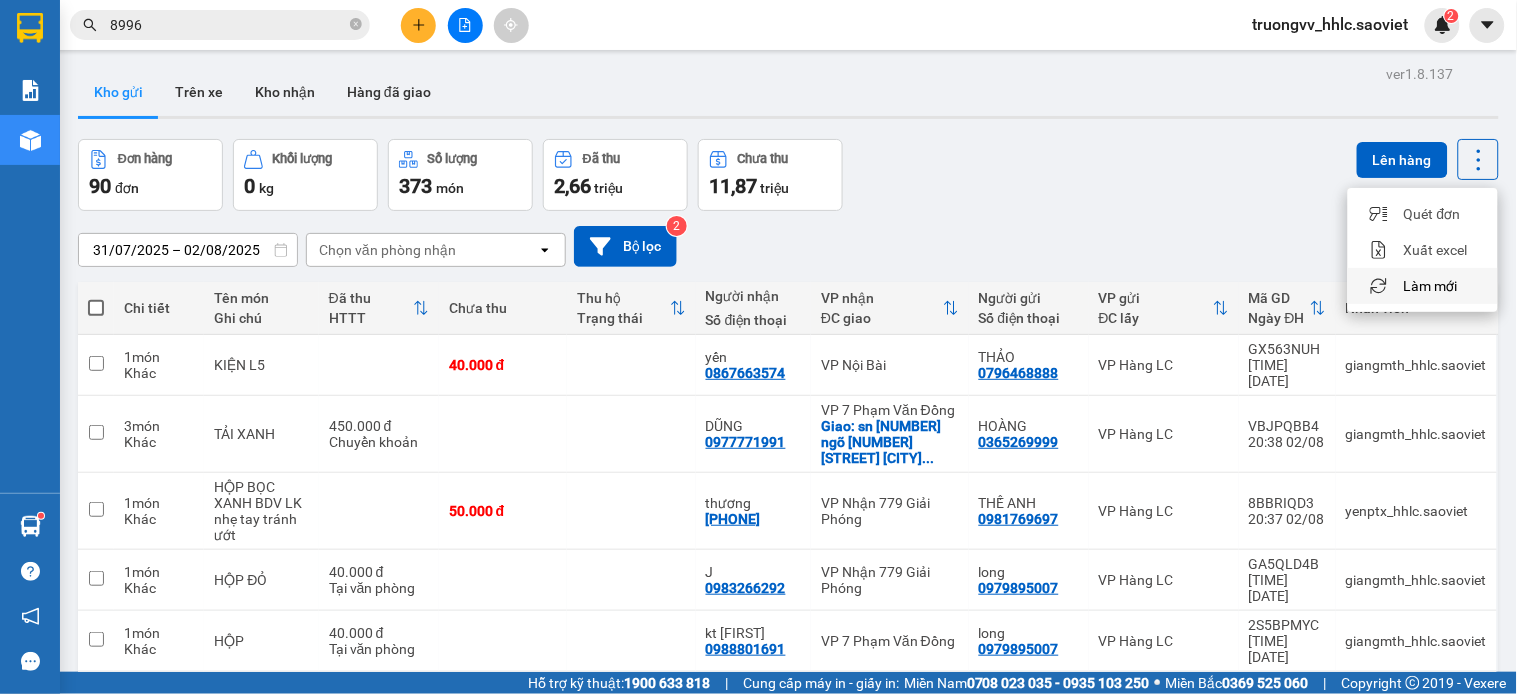 click on "Làm mới" at bounding box center [1431, 286] 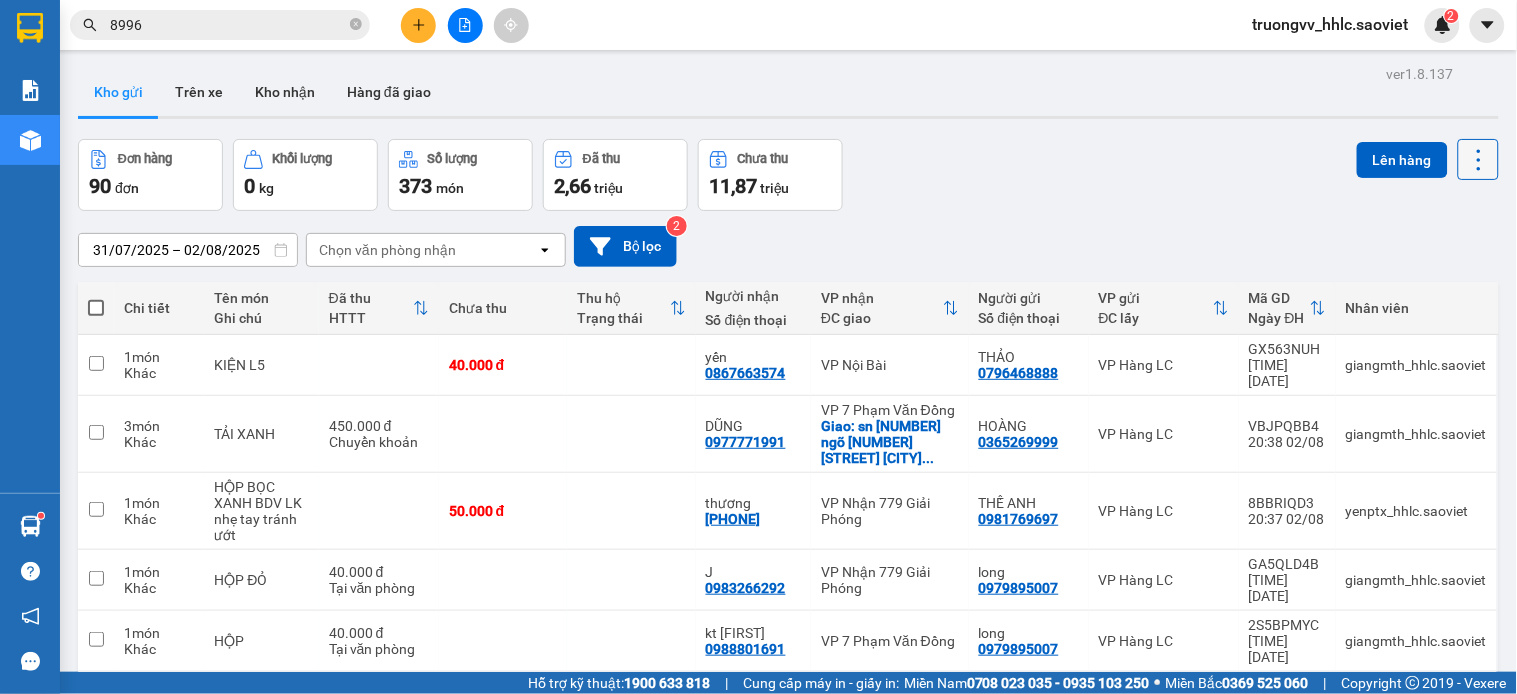 drag, startPoint x: 1470, startPoint y: 156, endPoint x: 1457, endPoint y: 177, distance: 24.698177 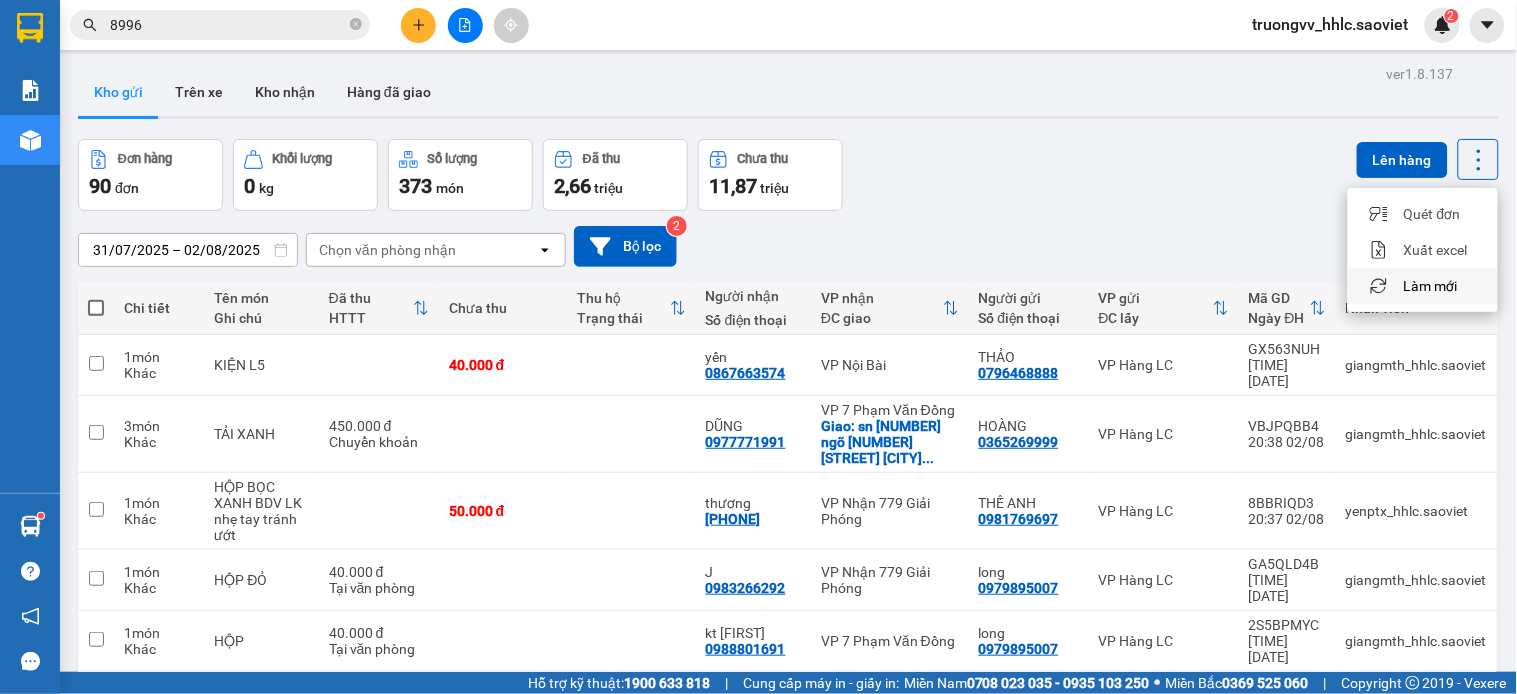 click on "Làm mới" at bounding box center (1431, 286) 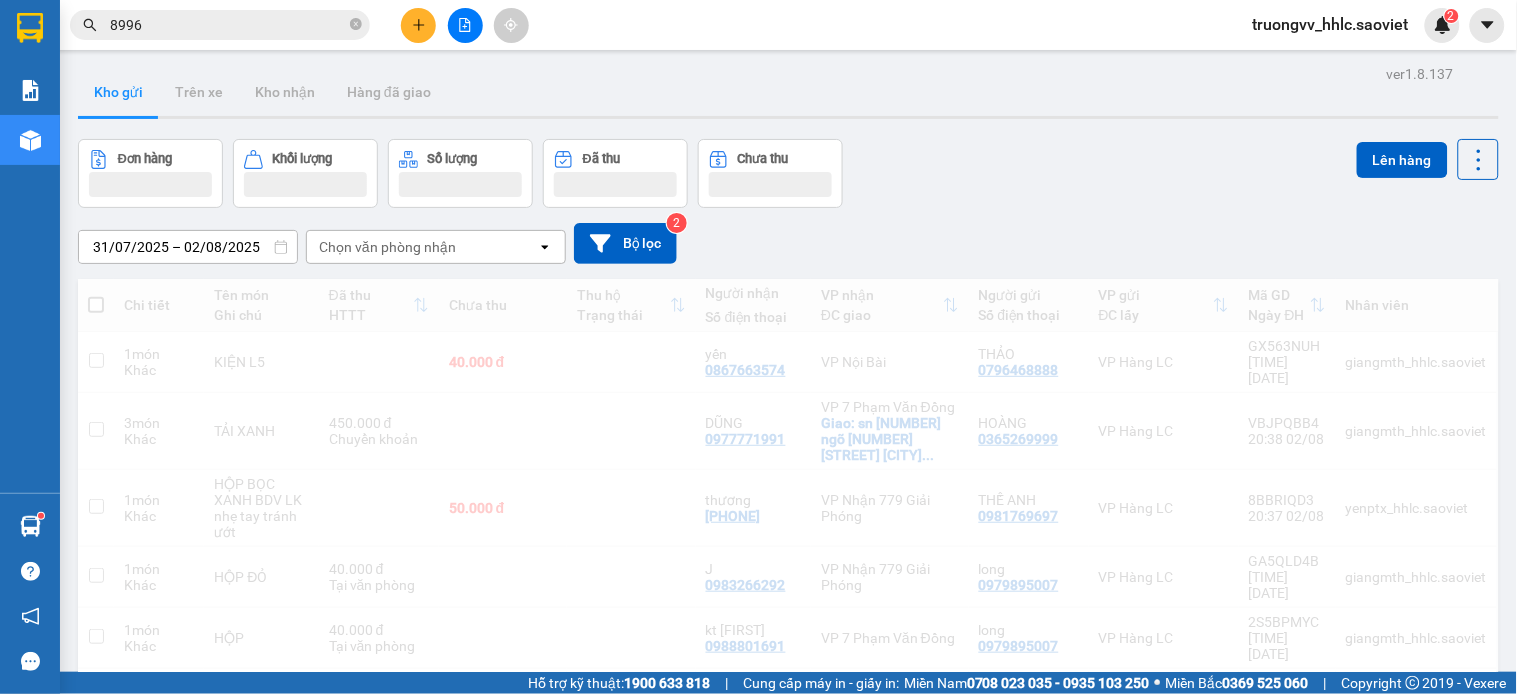 type 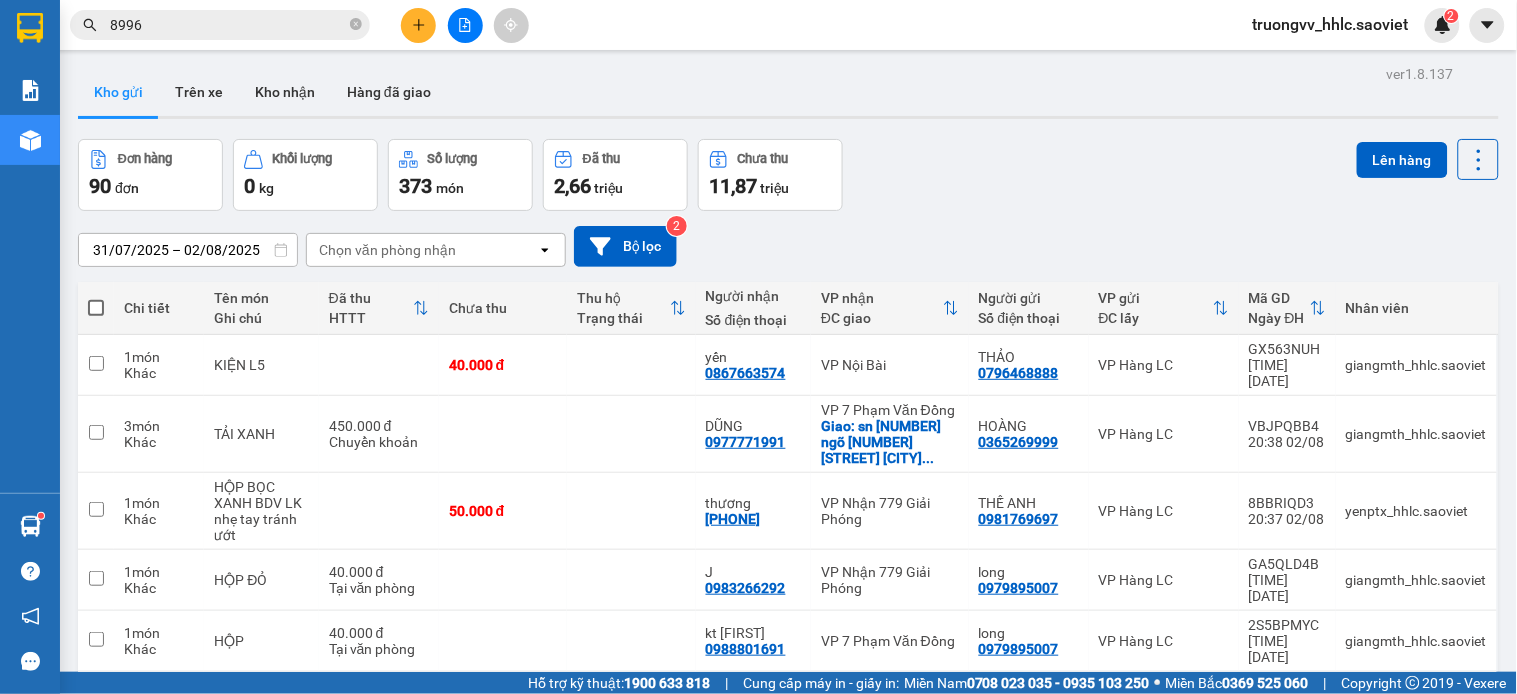 scroll, scrollTop: 3640, scrollLeft: 0, axis: vertical 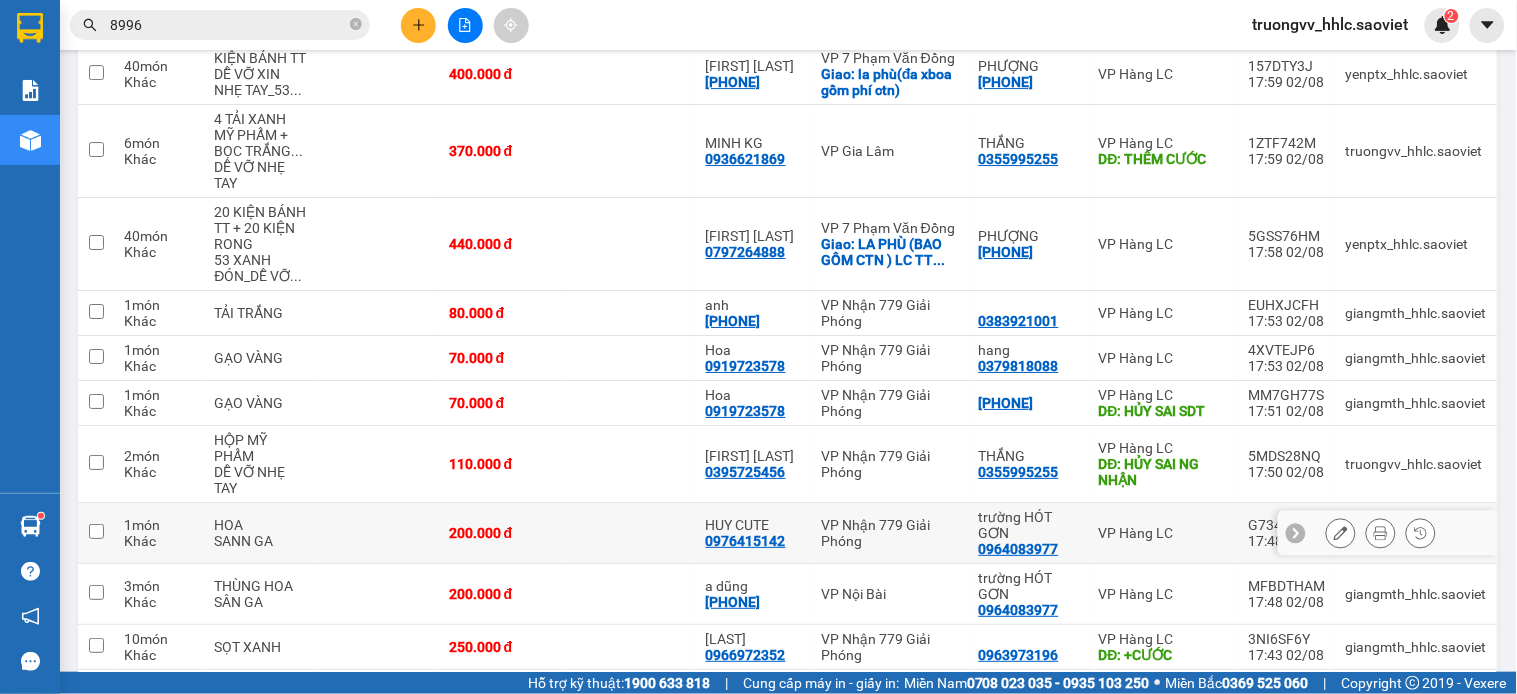 click on "200.000 đ" at bounding box center [503, 533] 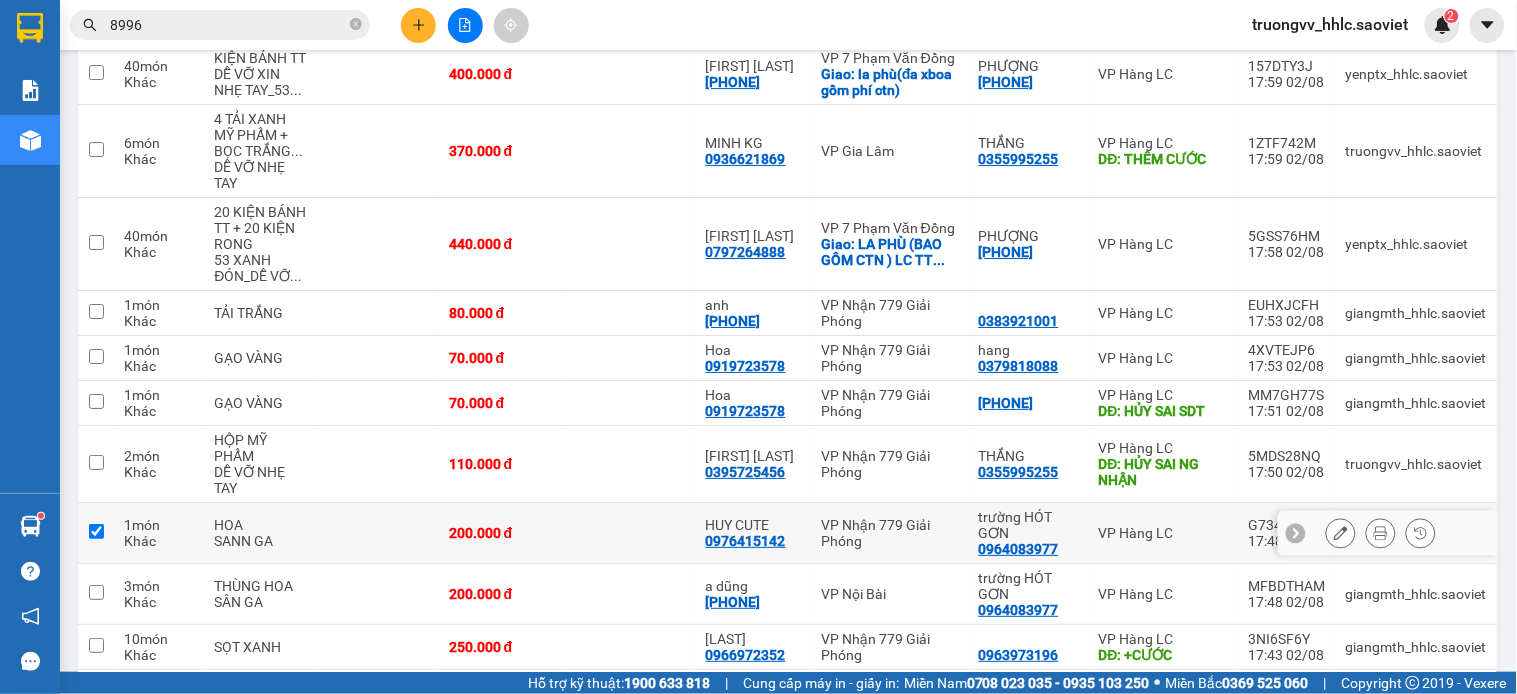 checkbox on "true" 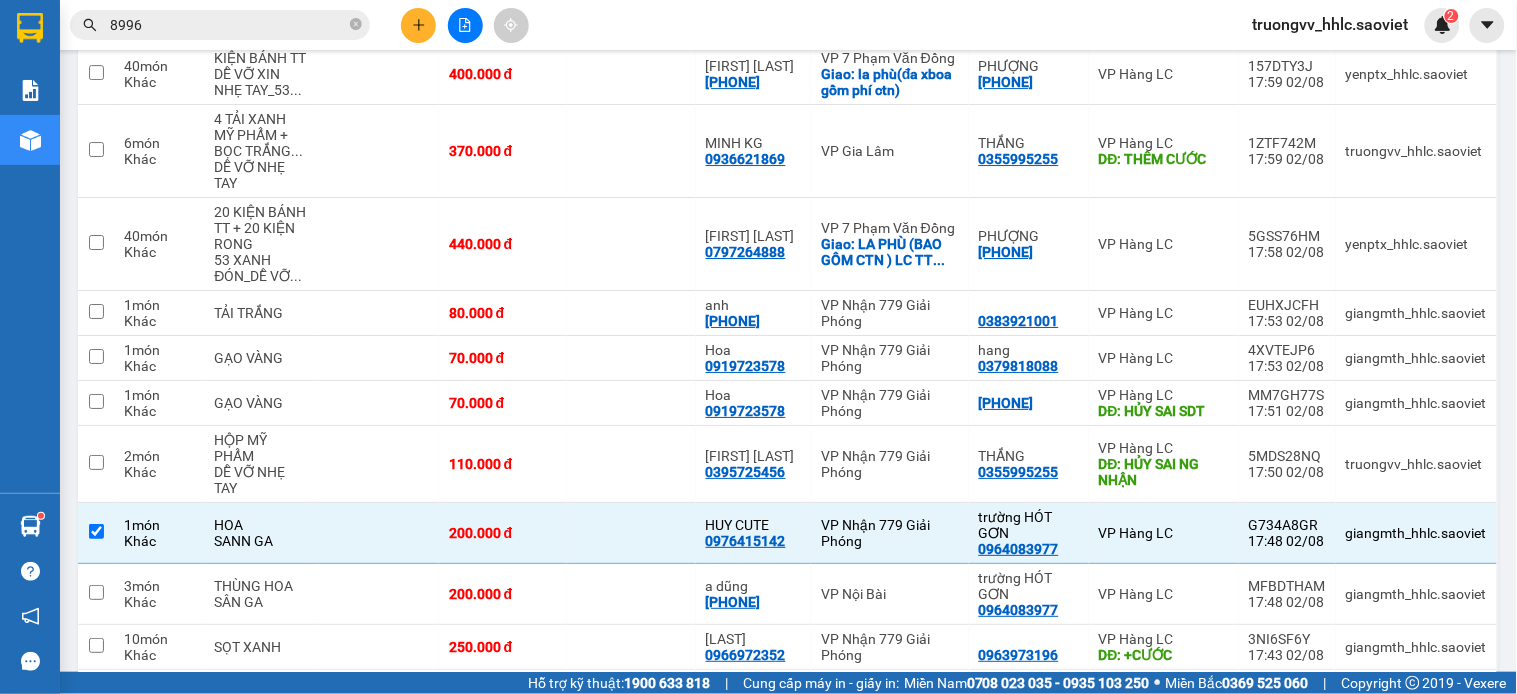 scroll, scrollTop: 4232, scrollLeft: 0, axis: vertical 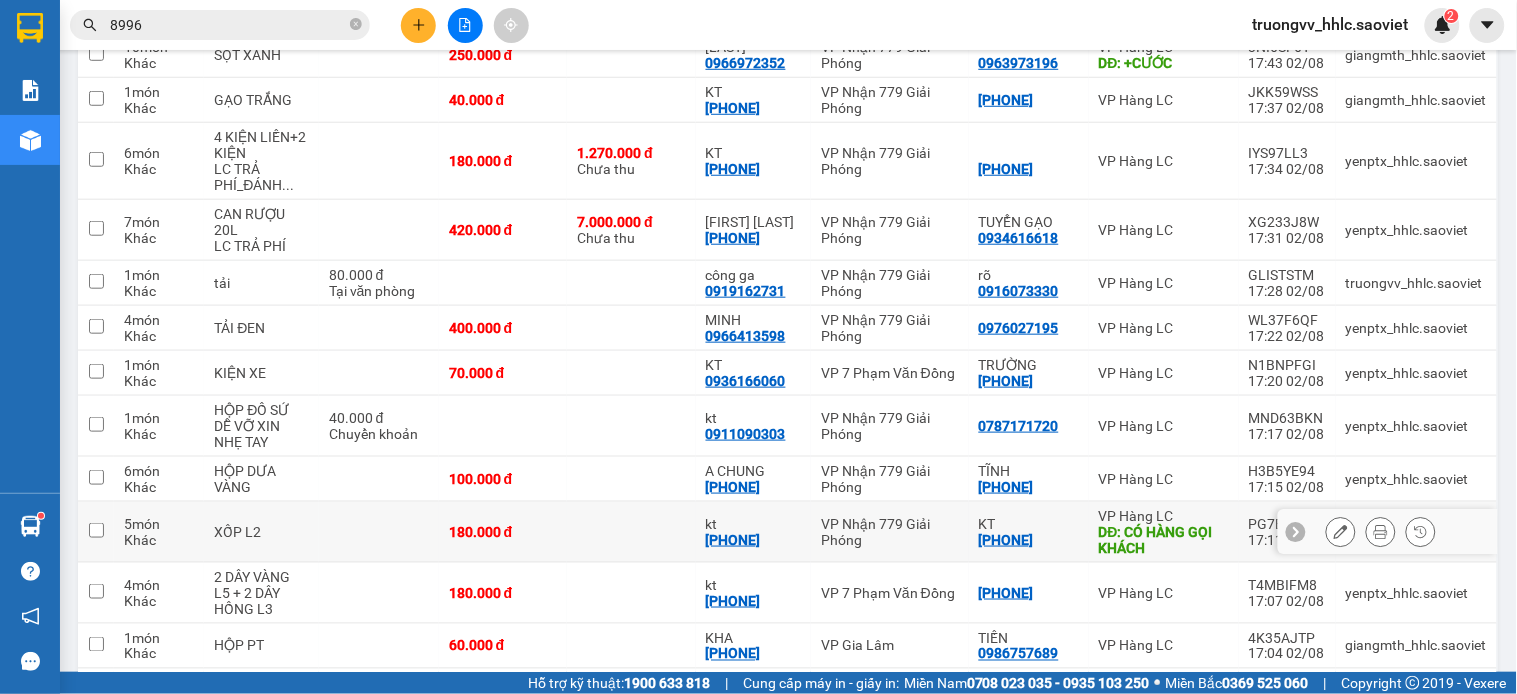 click at bounding box center [631, 532] 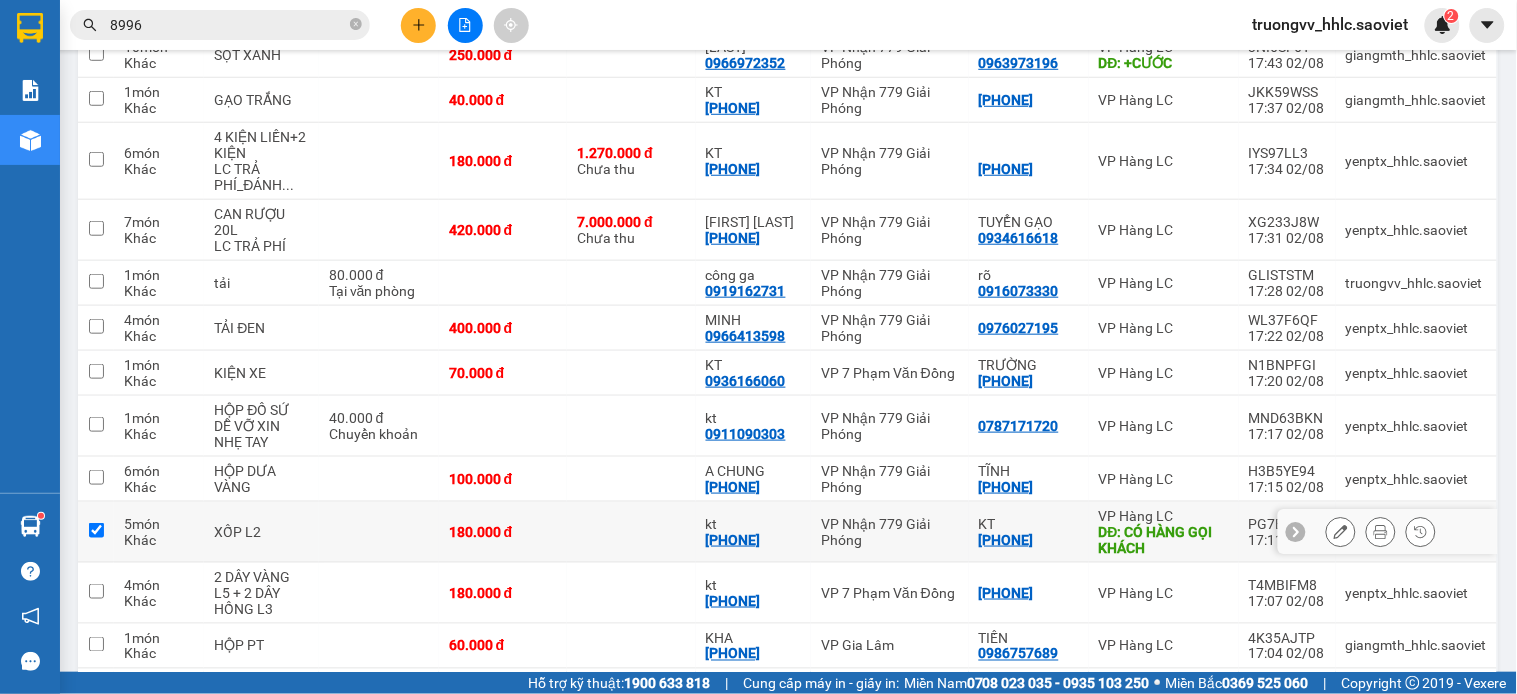 checkbox on "true" 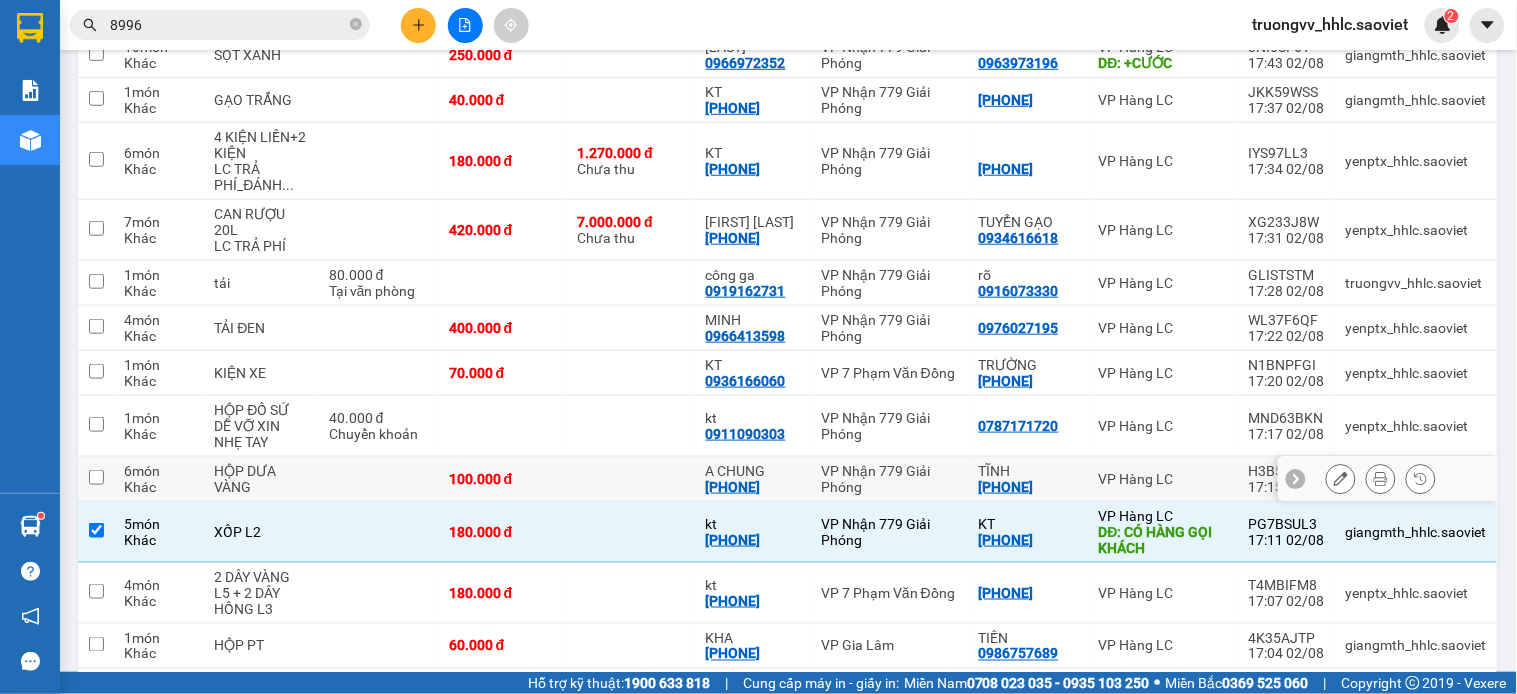 click at bounding box center (631, 479) 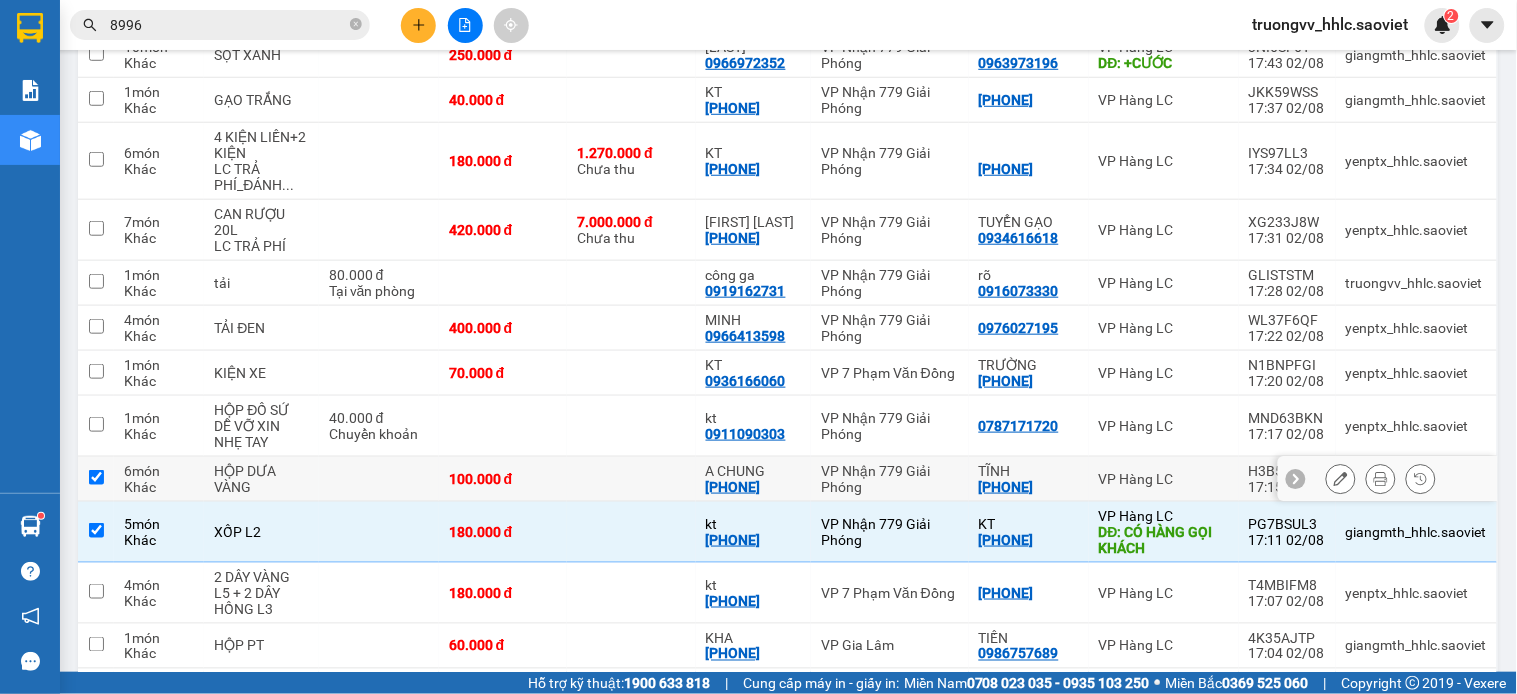 checkbox on "true" 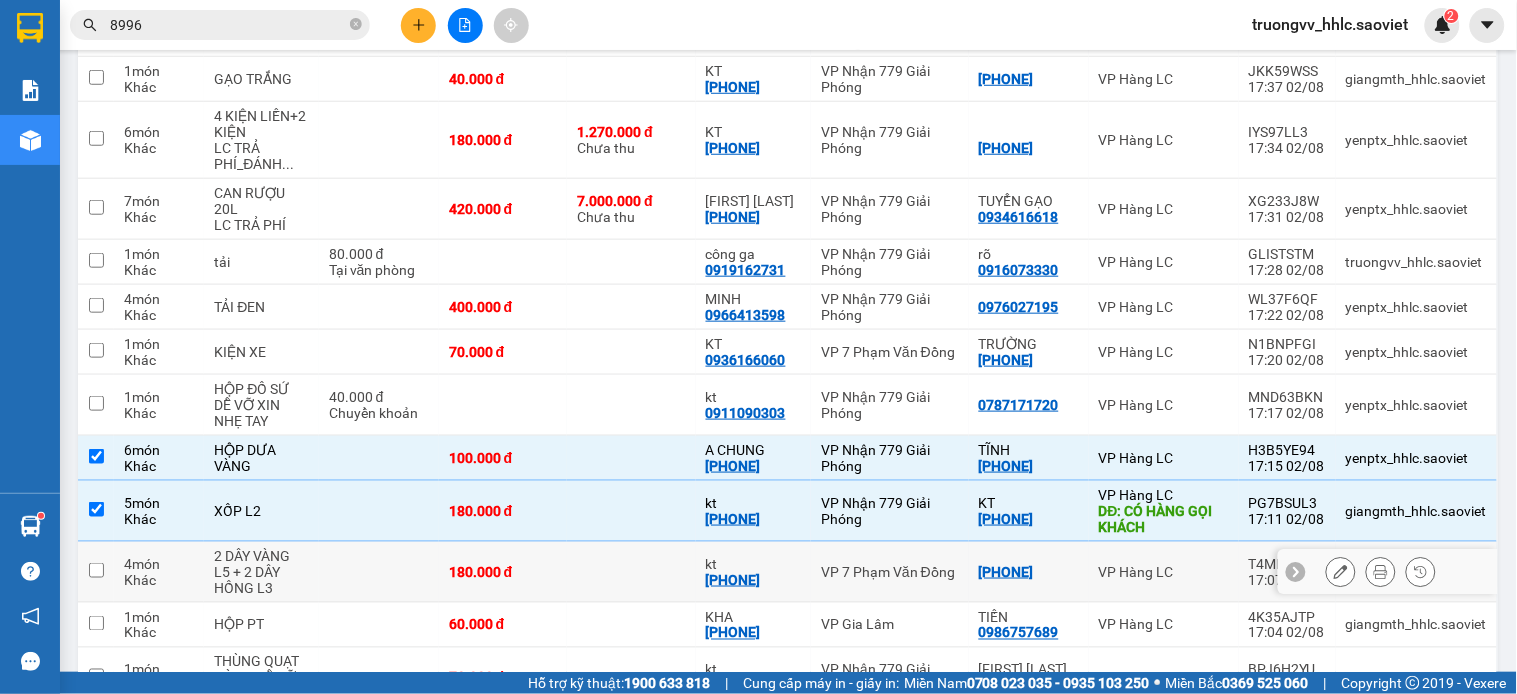 scroll, scrollTop: 3808, scrollLeft: 0, axis: vertical 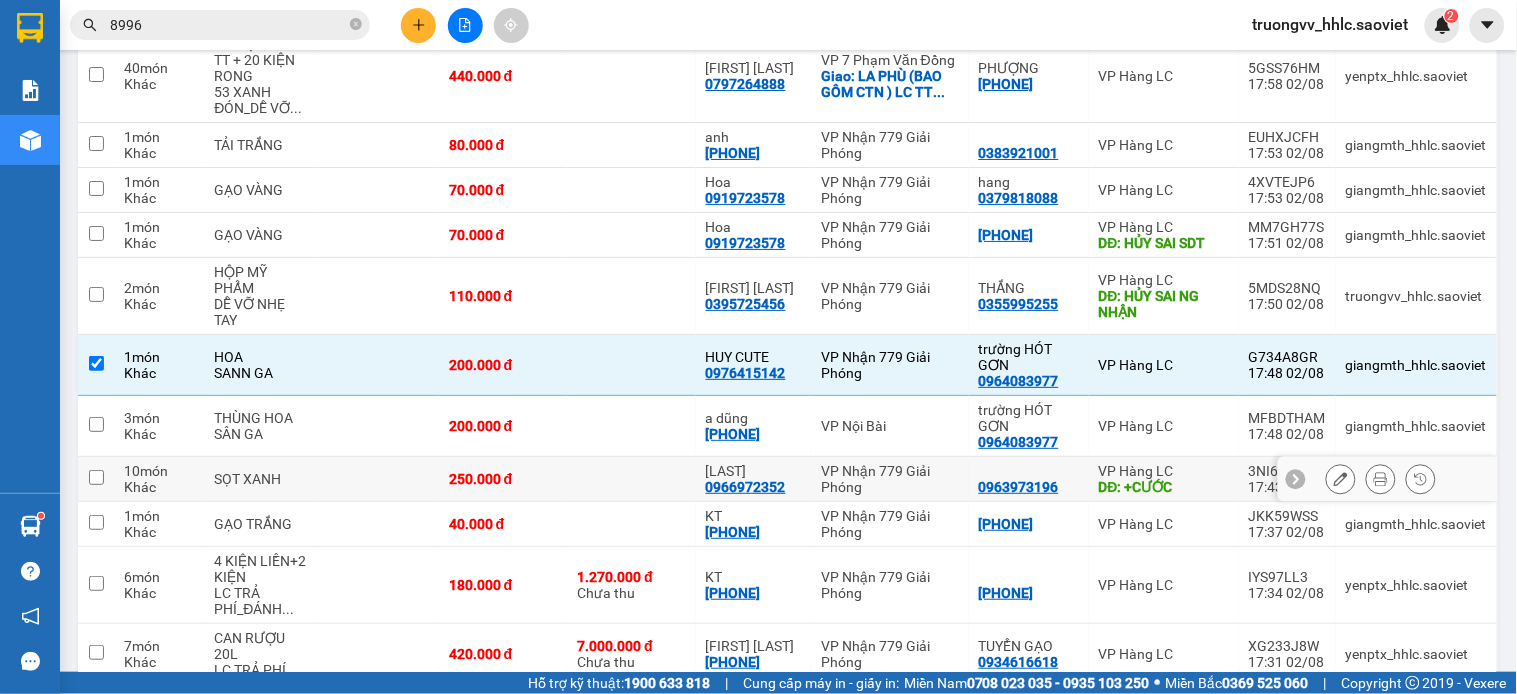 click at bounding box center (631, 479) 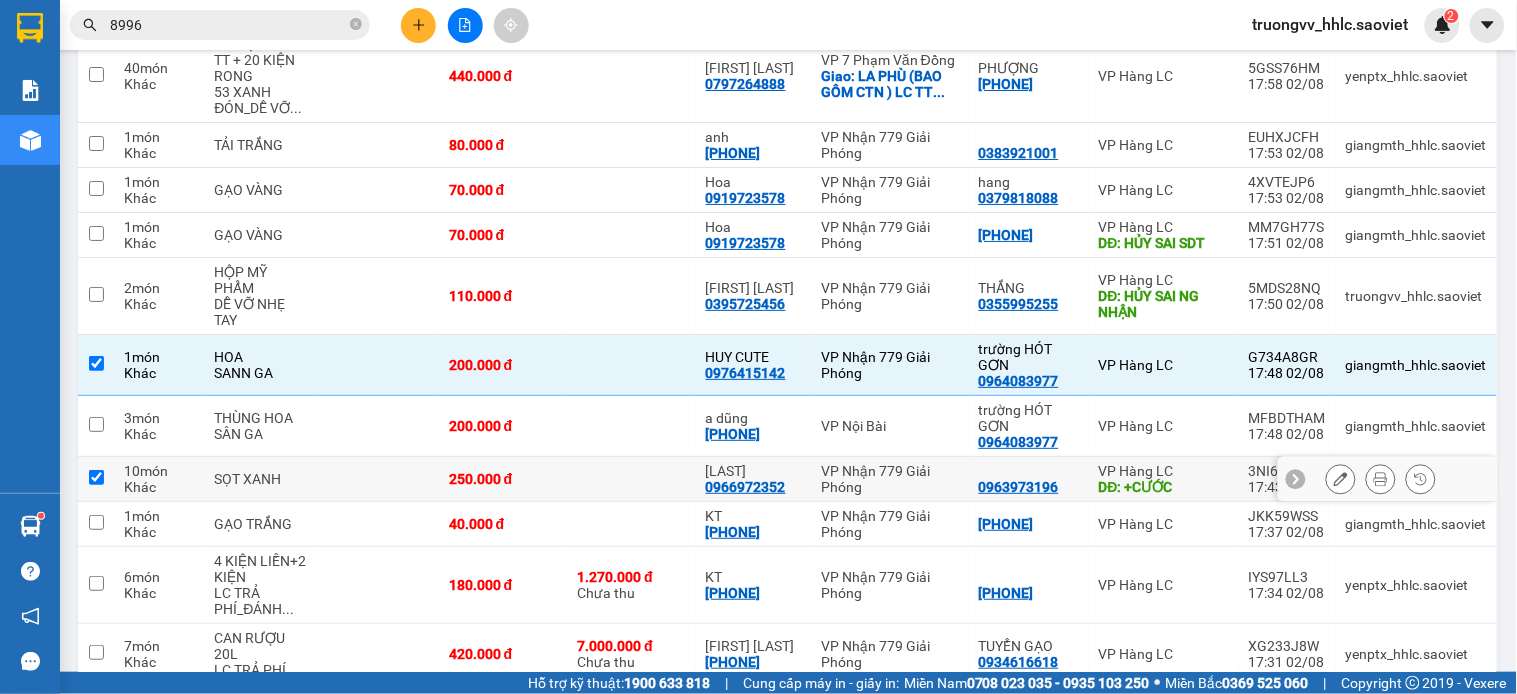 checkbox on "true" 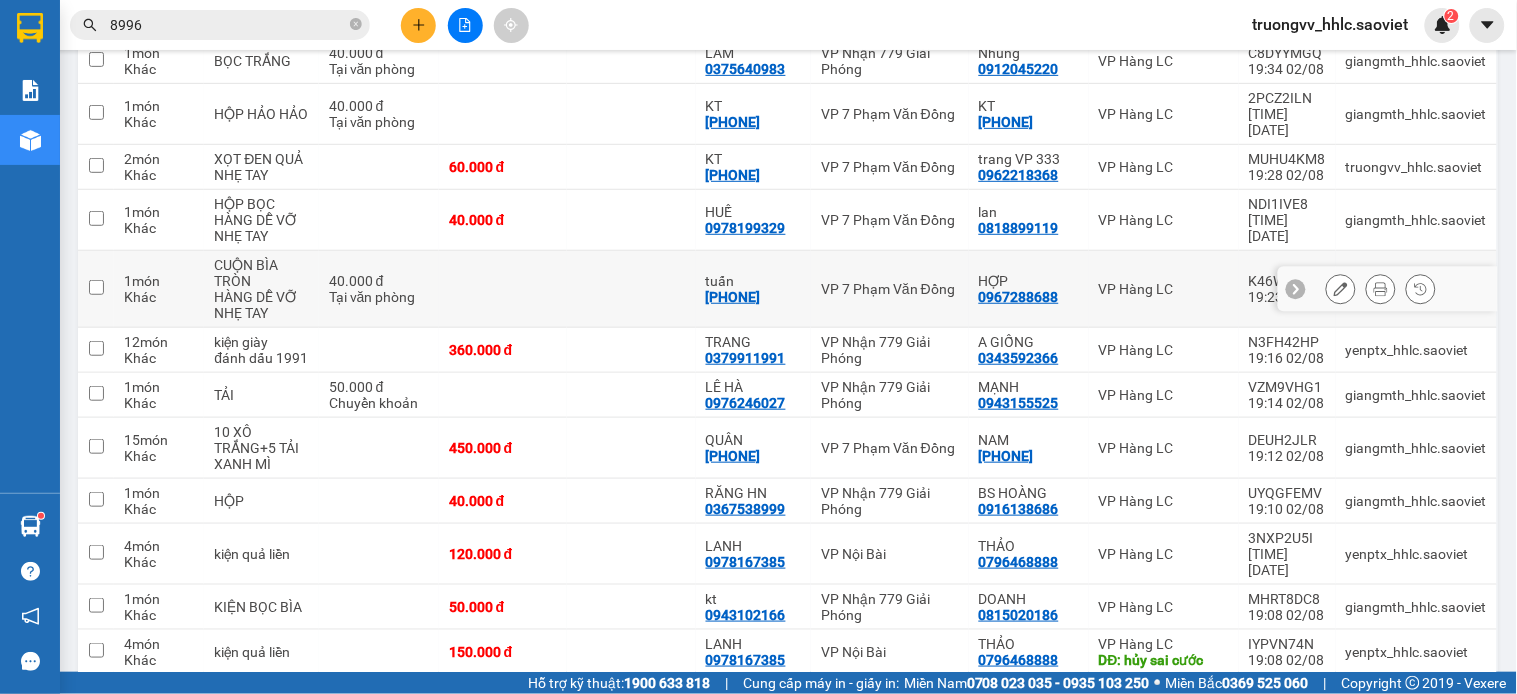 scroll, scrollTop: 1697, scrollLeft: 0, axis: vertical 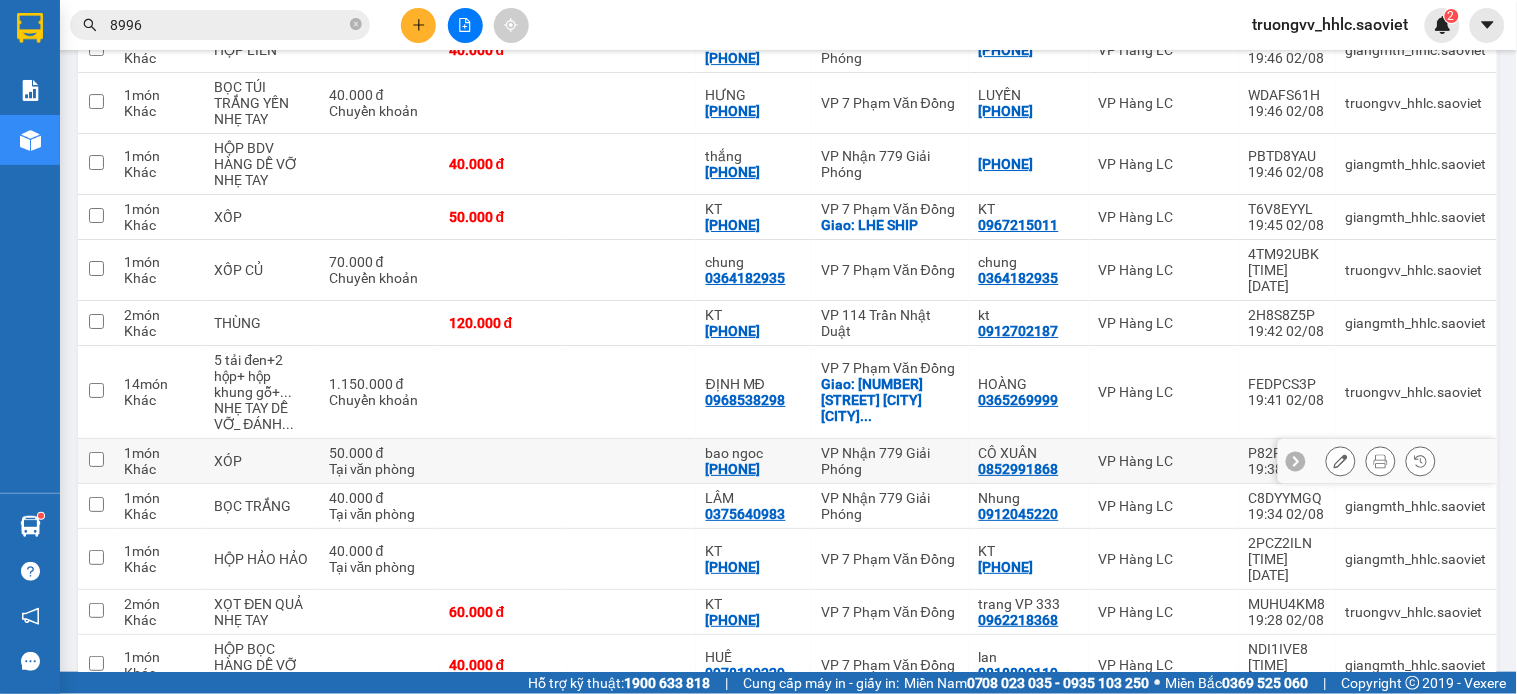 click at bounding box center (631, 461) 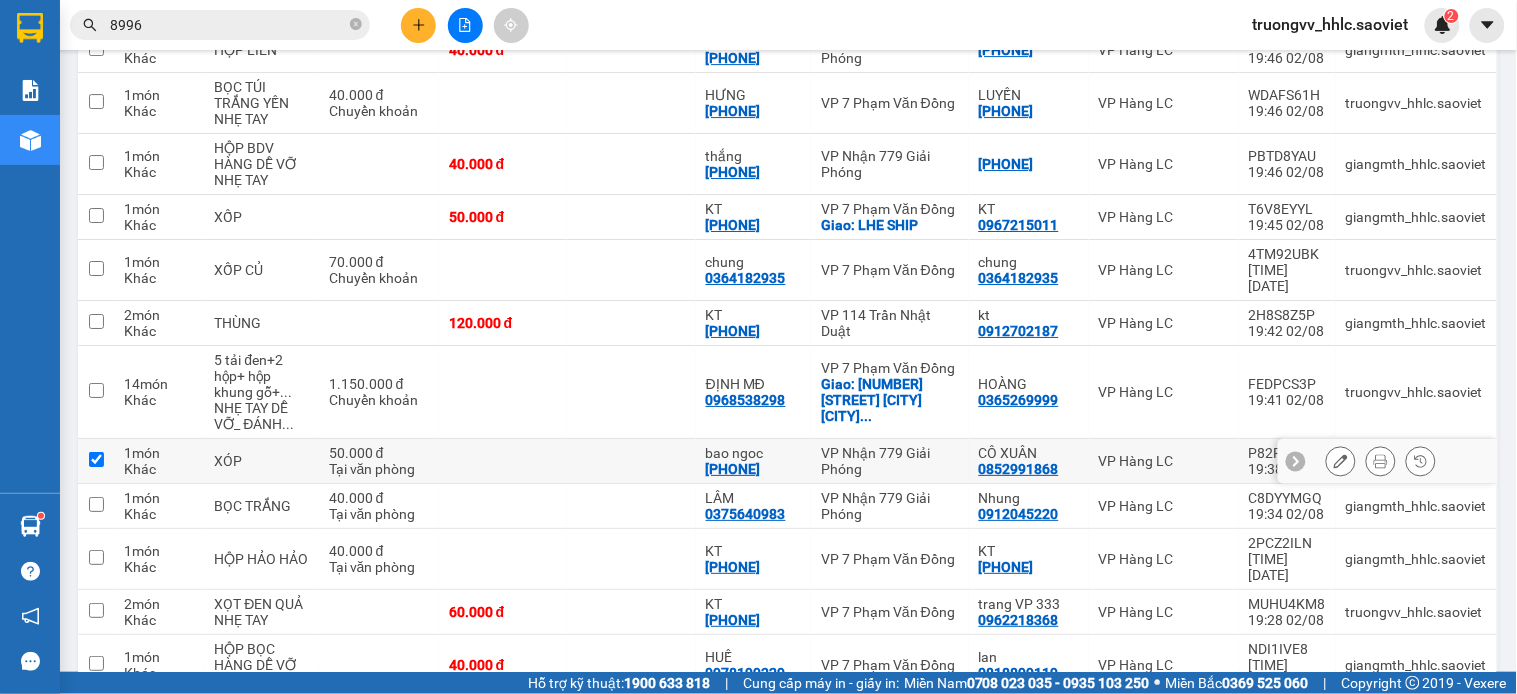 checkbox on "true" 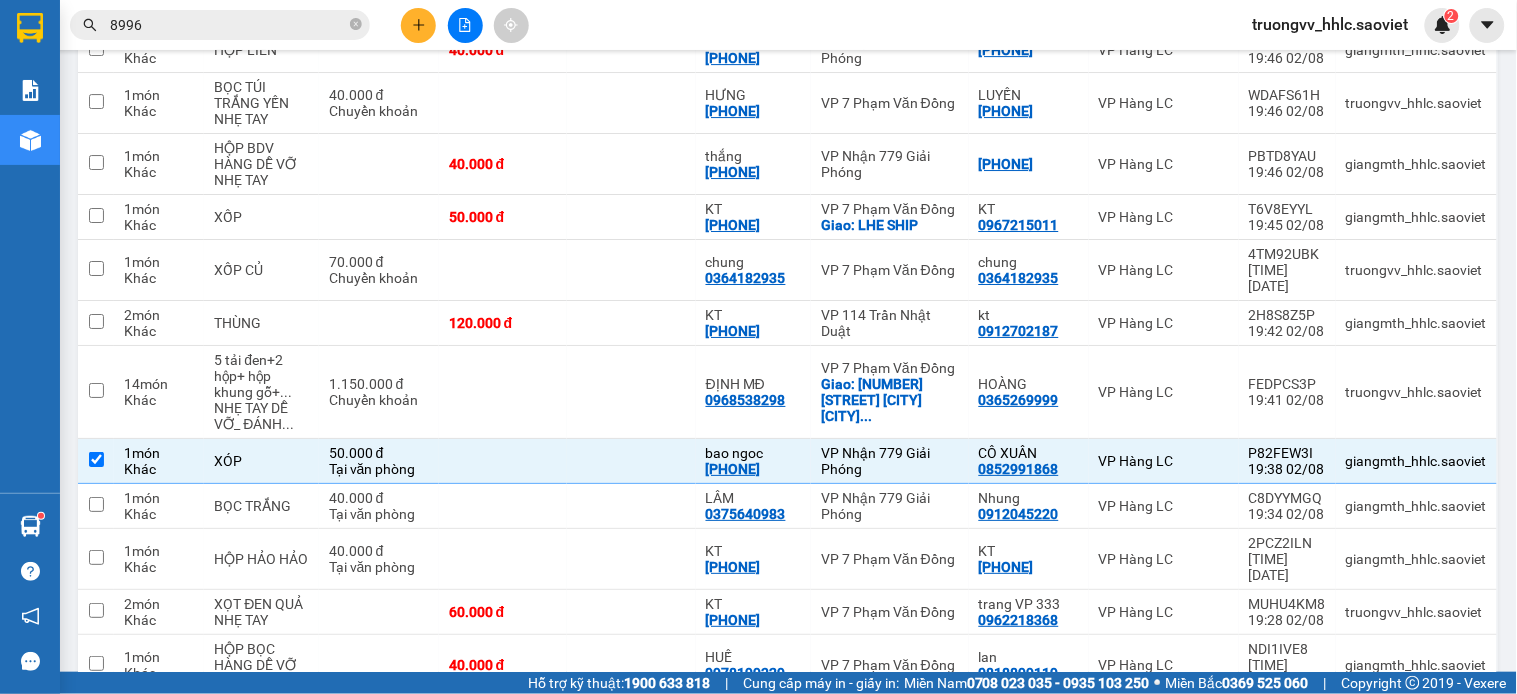 scroll, scrollTop: 2382, scrollLeft: 0, axis: vertical 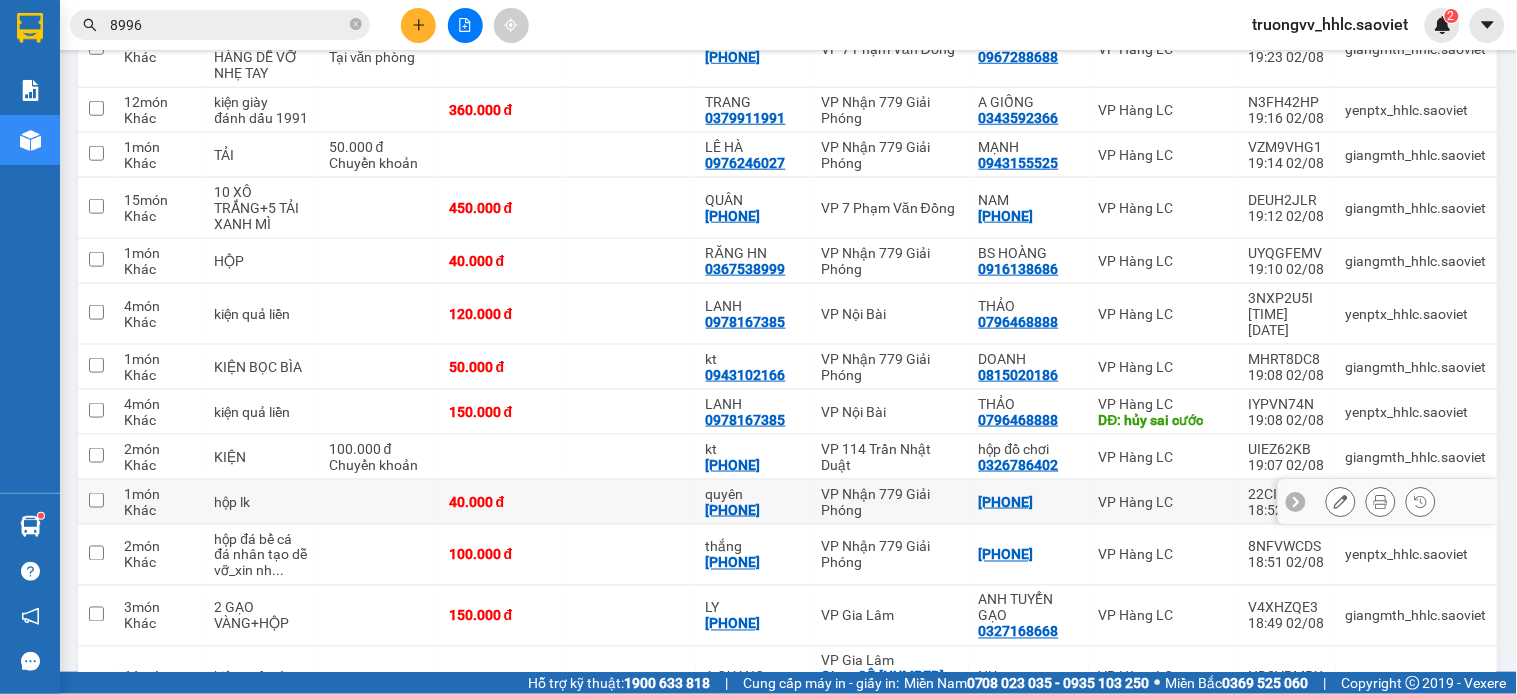 drag, startPoint x: 630, startPoint y: 333, endPoint x: 712, endPoint y: 245, distance: 120.283 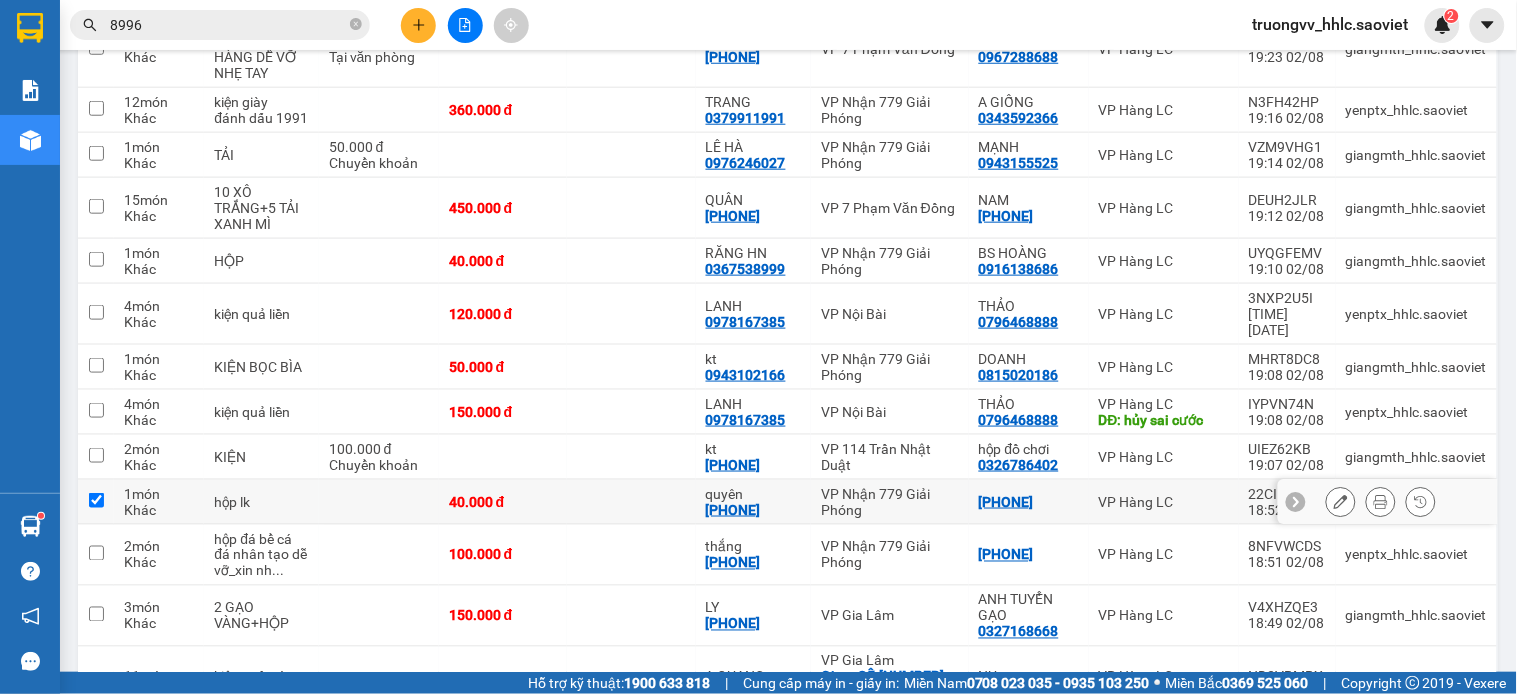 checkbox on "true" 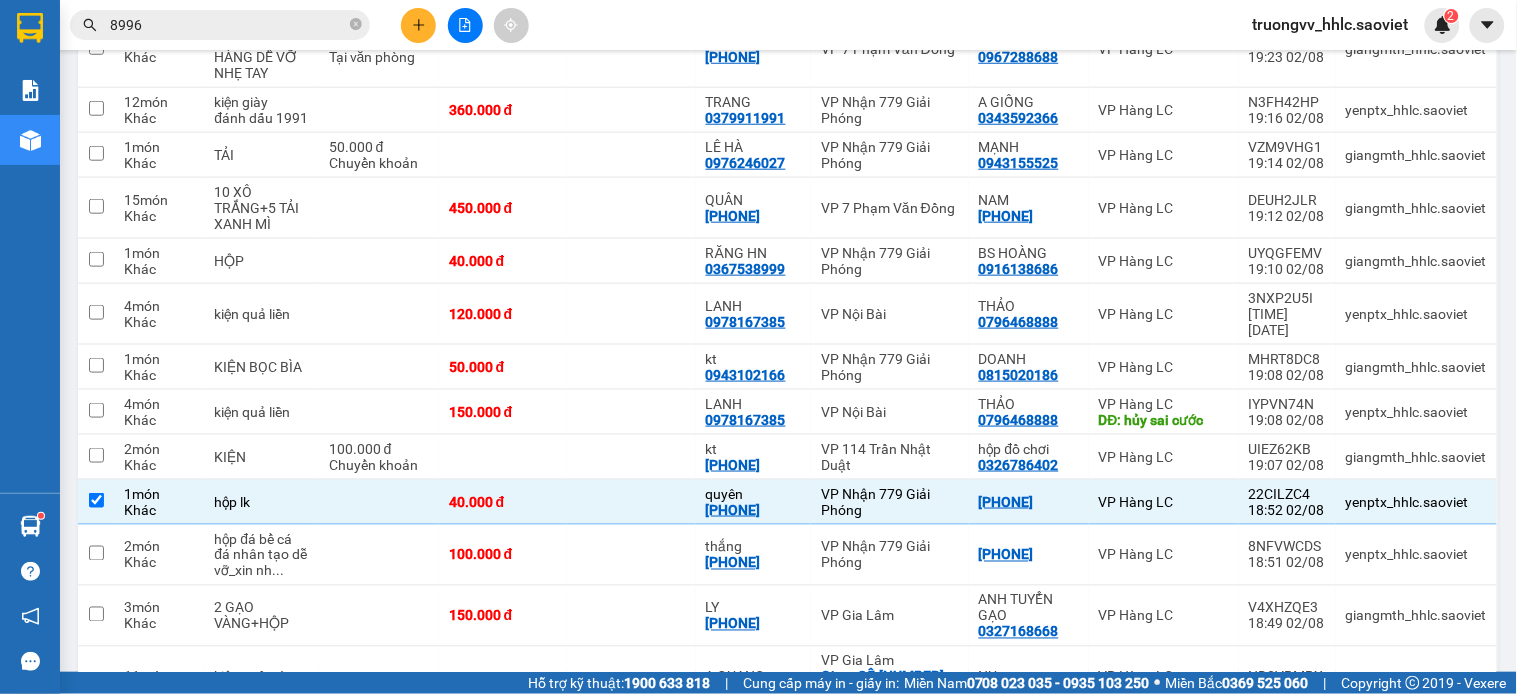 scroll, scrollTop: 3257, scrollLeft: 0, axis: vertical 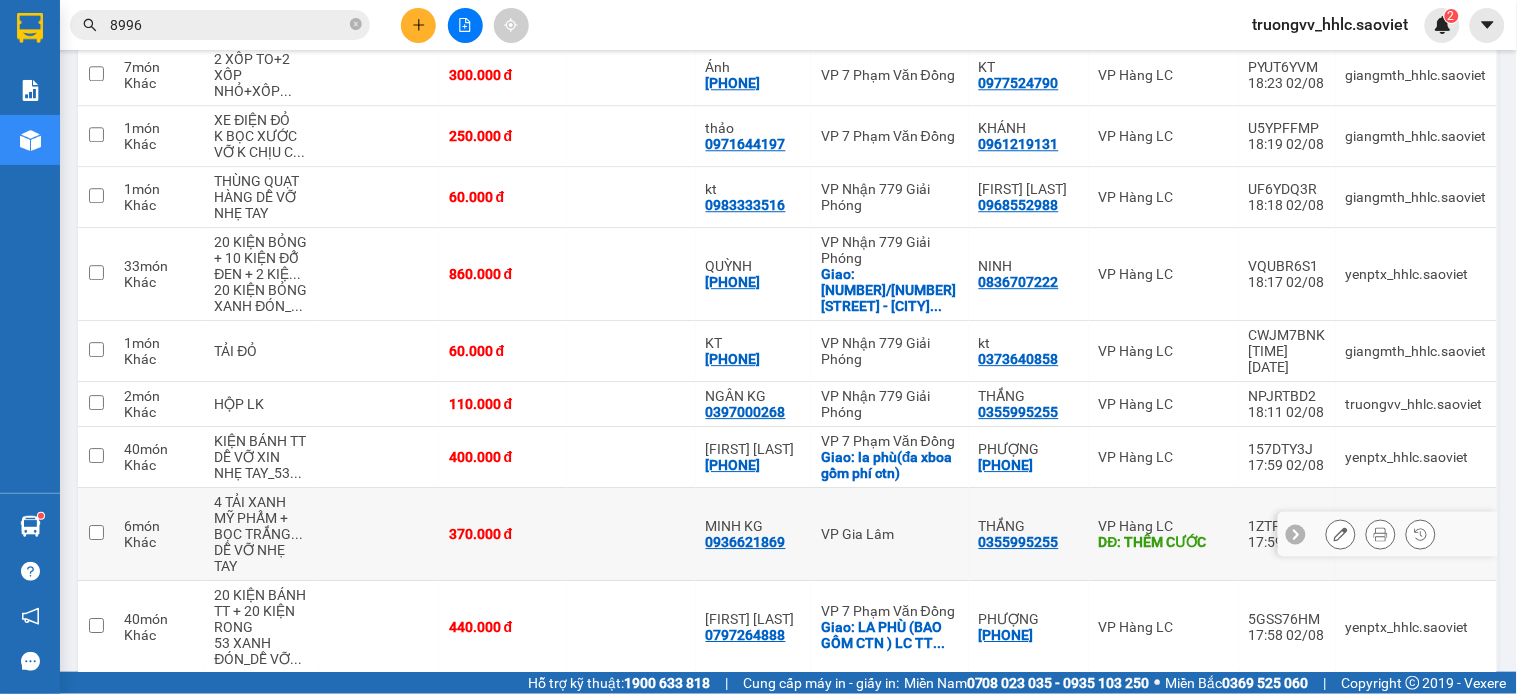 click at bounding box center [631, 534] 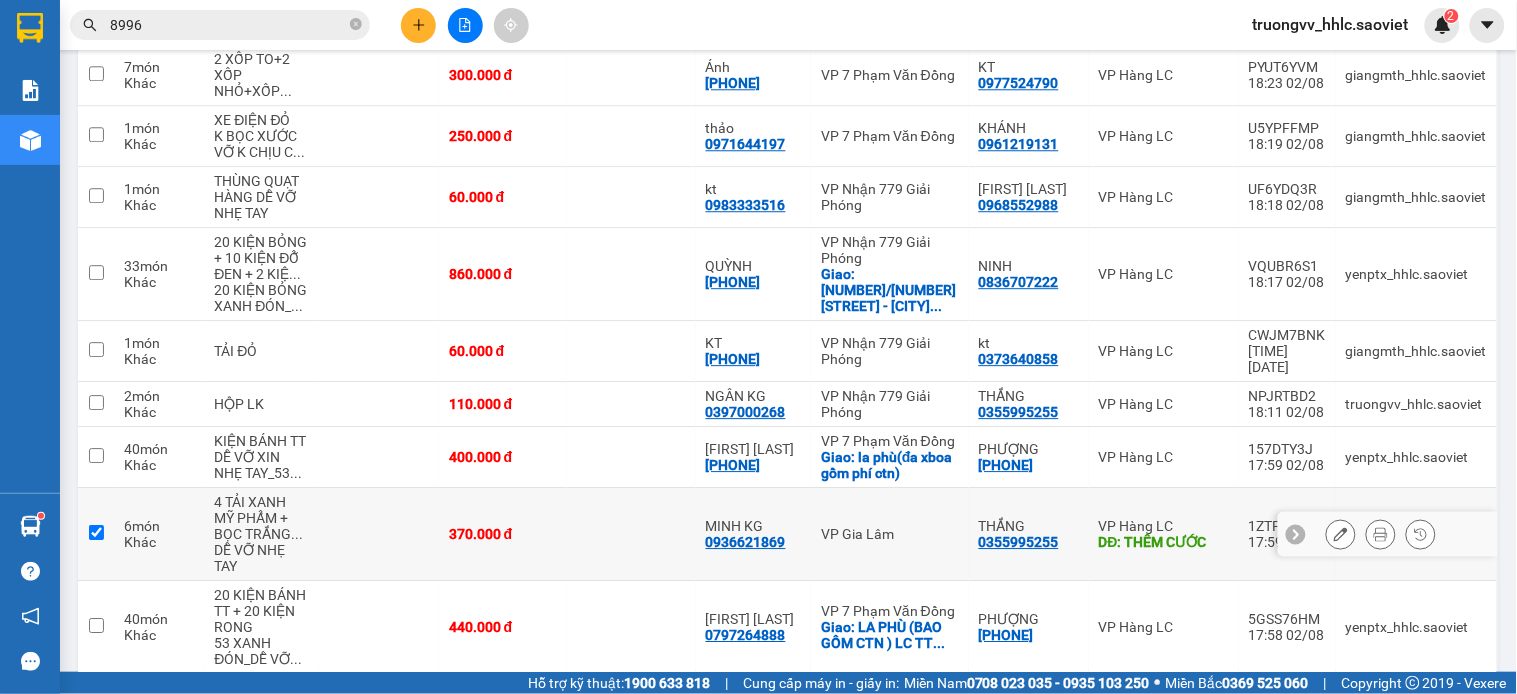 checkbox on "true" 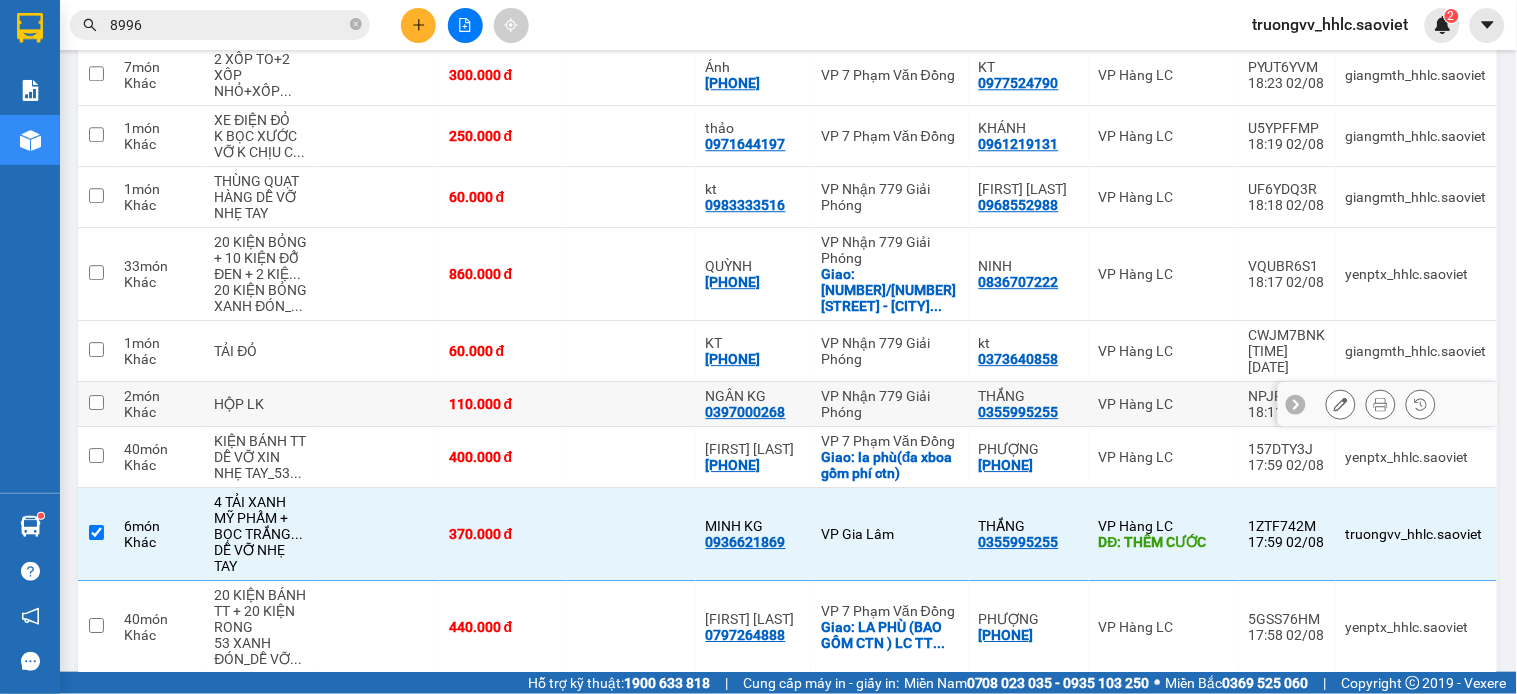 click at bounding box center [631, 404] 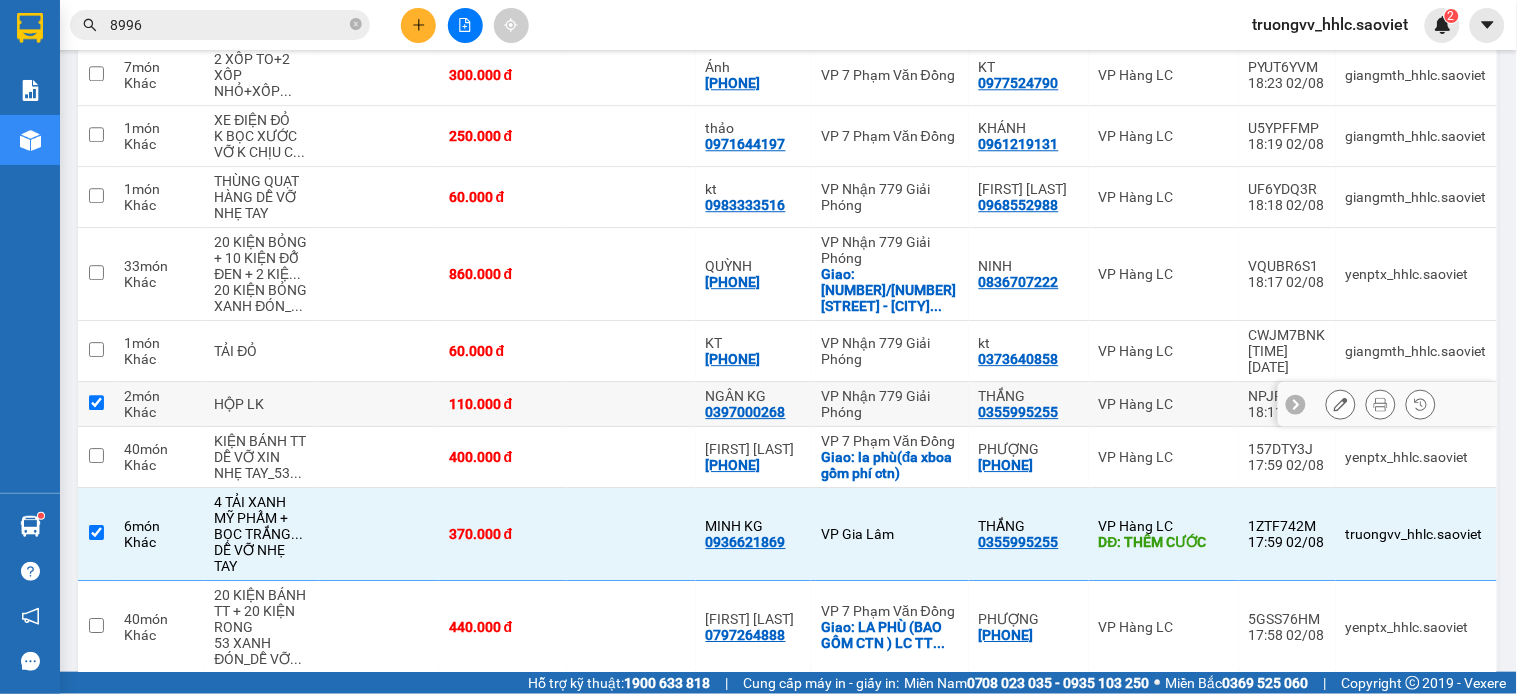 checkbox on "true" 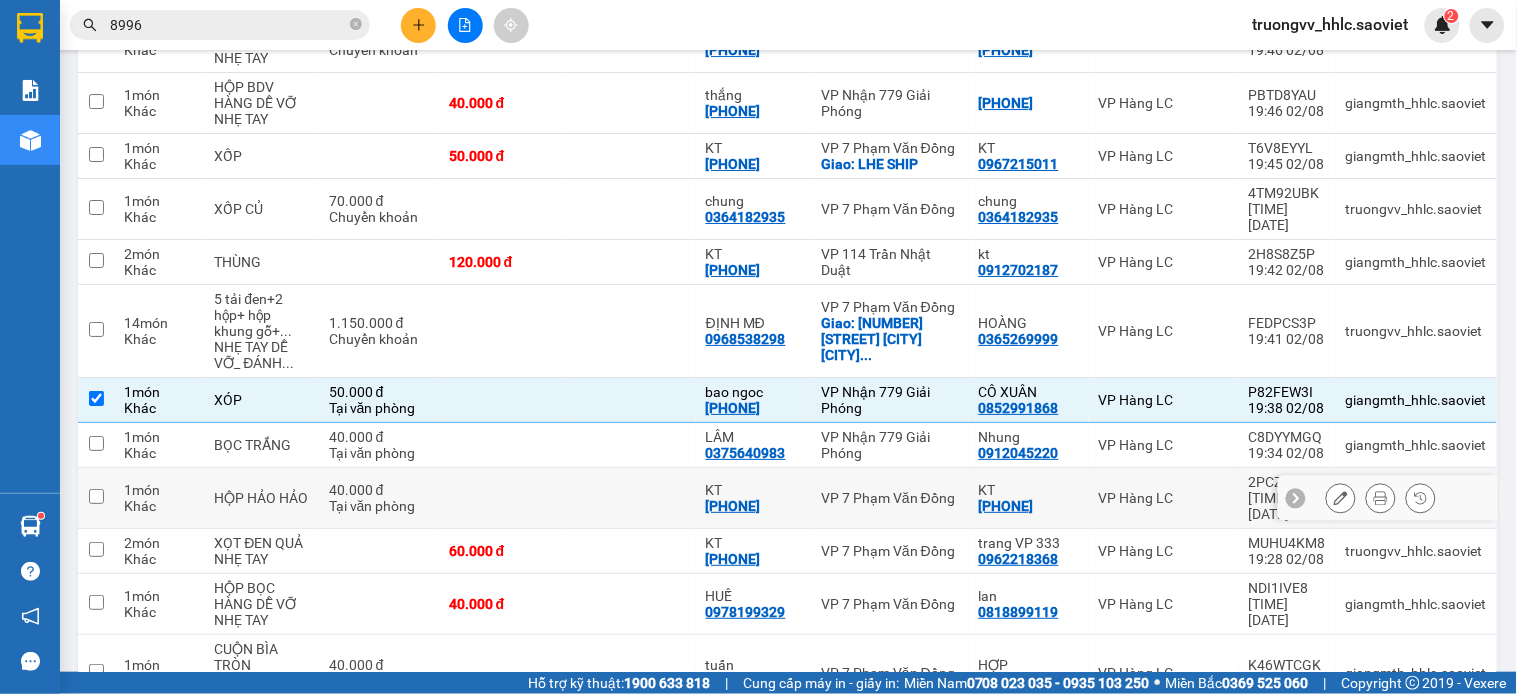 scroll, scrollTop: 1203, scrollLeft: 0, axis: vertical 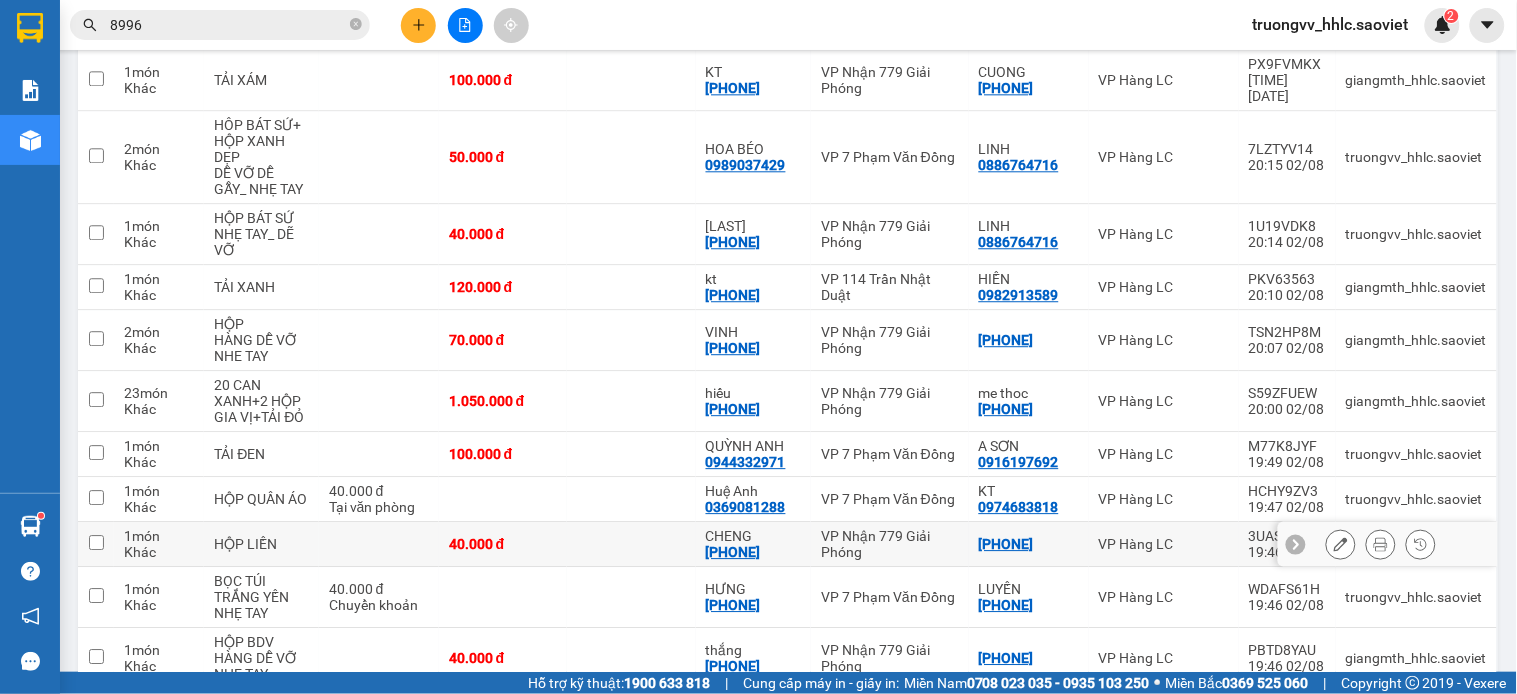 drag, startPoint x: 652, startPoint y: 427, endPoint x: 652, endPoint y: 416, distance: 11 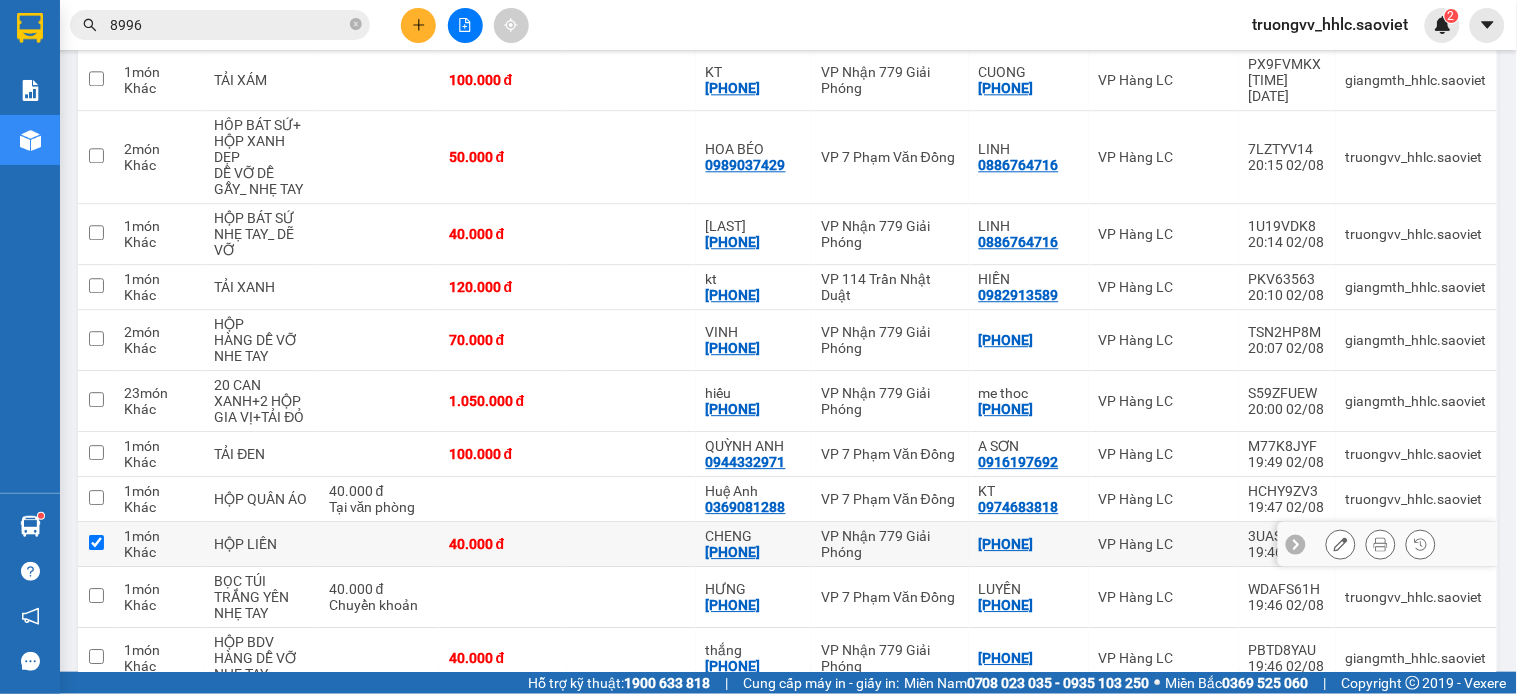 checkbox on "true" 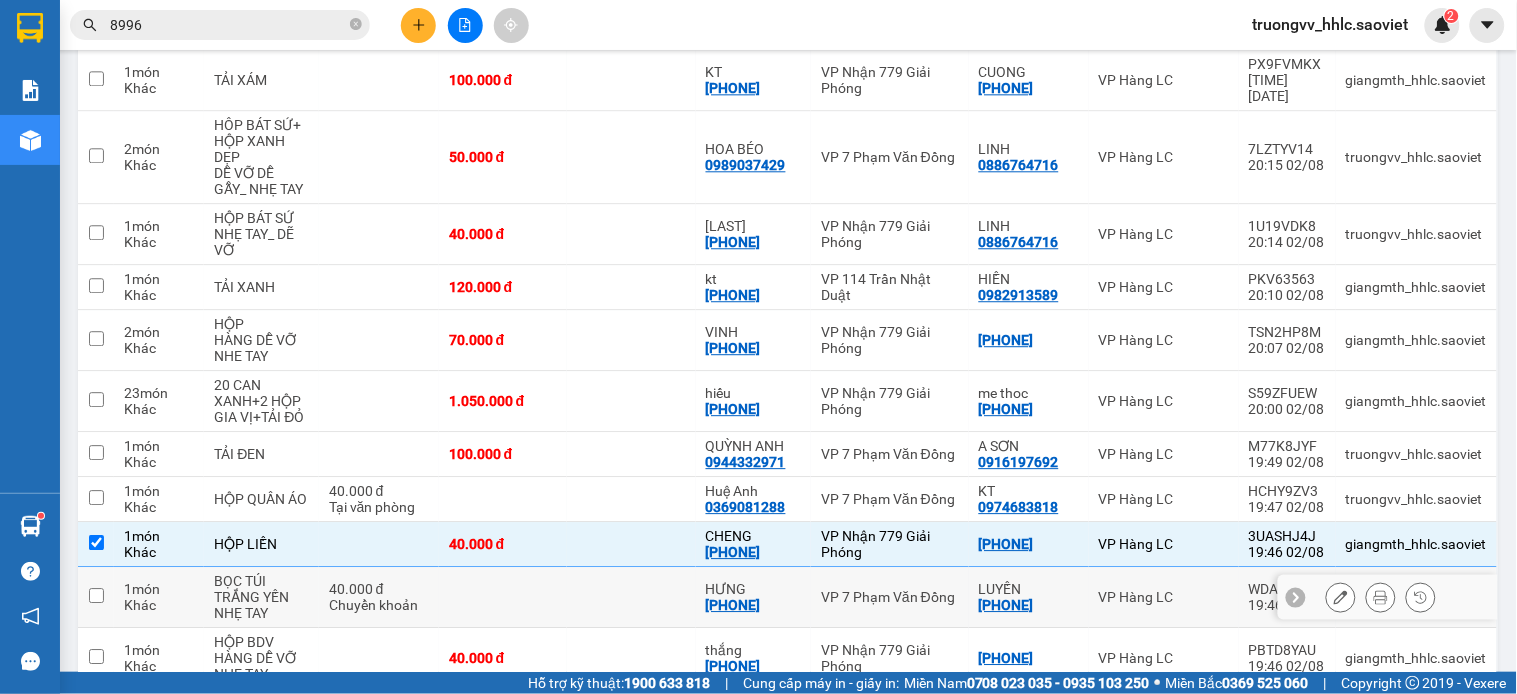 scroll, scrollTop: 1425, scrollLeft: 0, axis: vertical 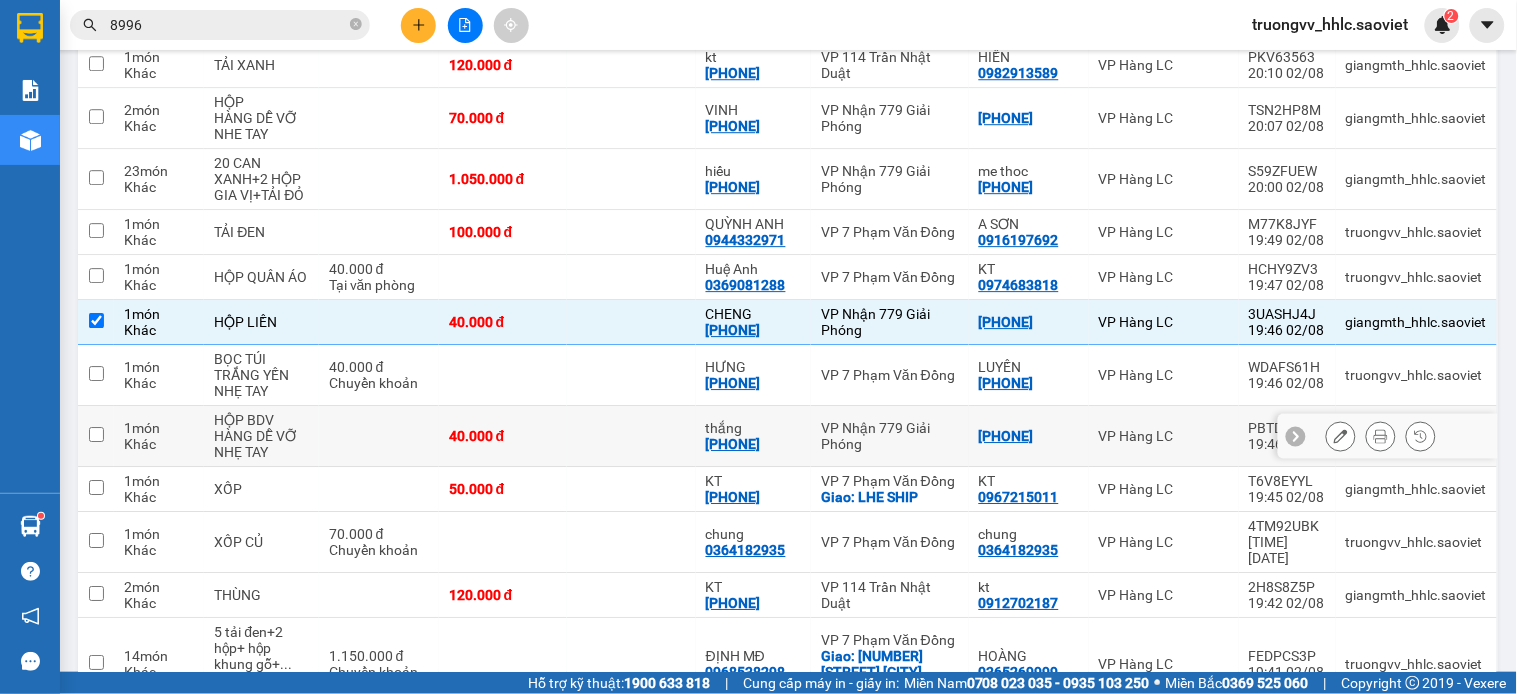 click at bounding box center [631, 436] 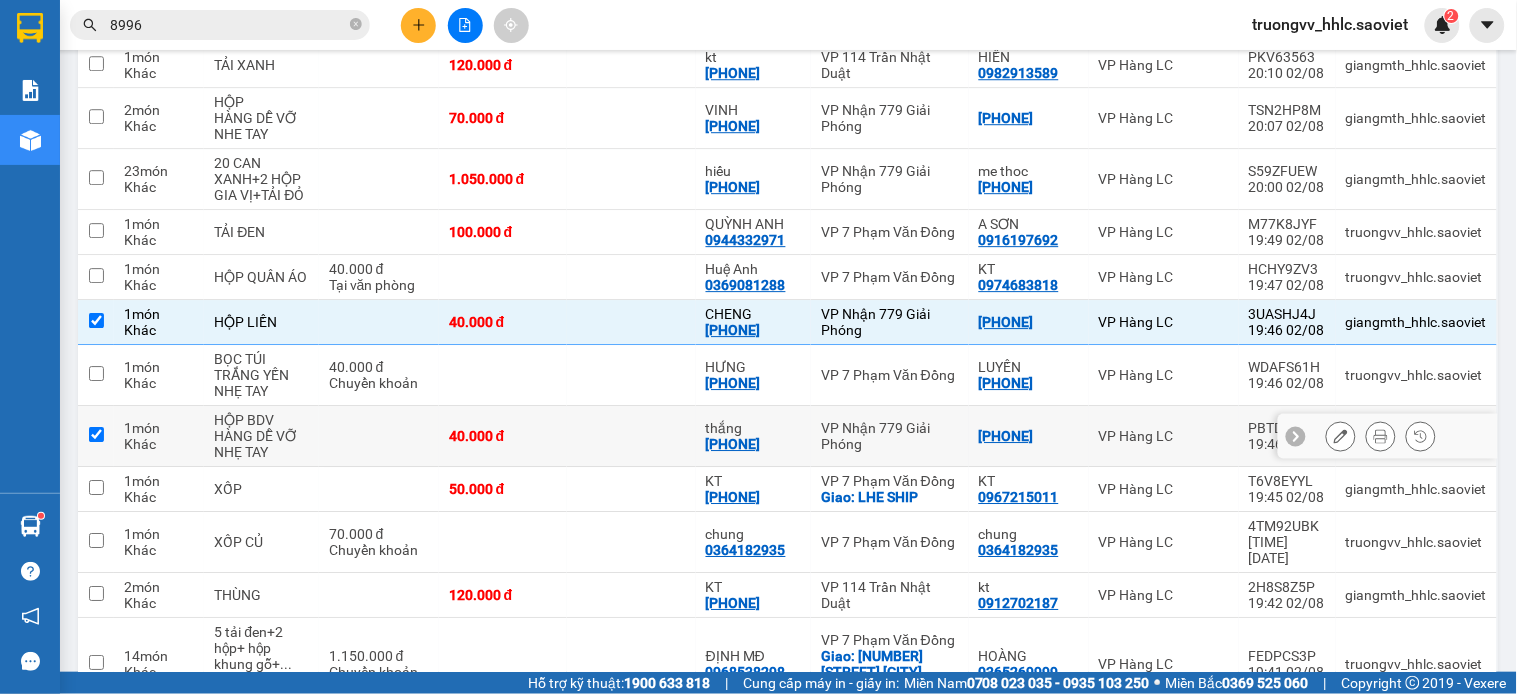 checkbox on "true" 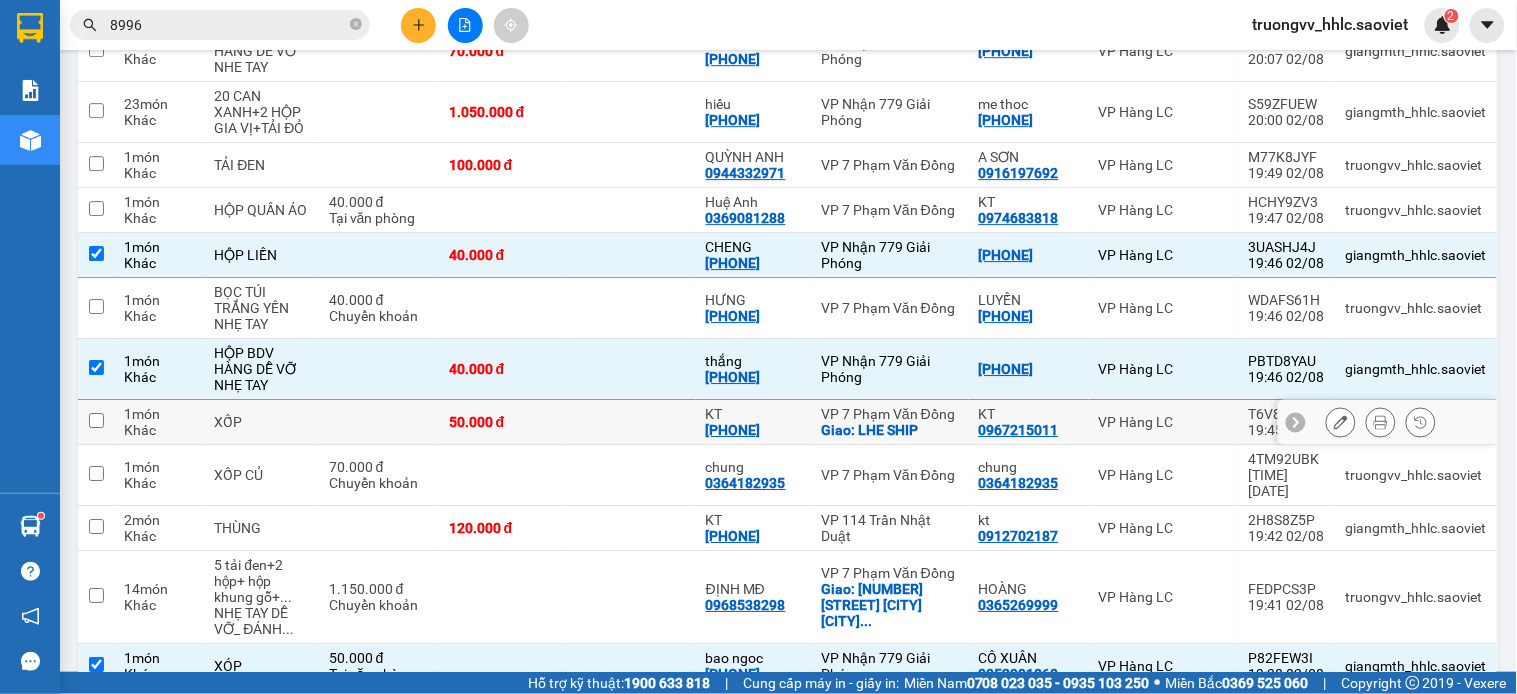 scroll, scrollTop: 936, scrollLeft: 0, axis: vertical 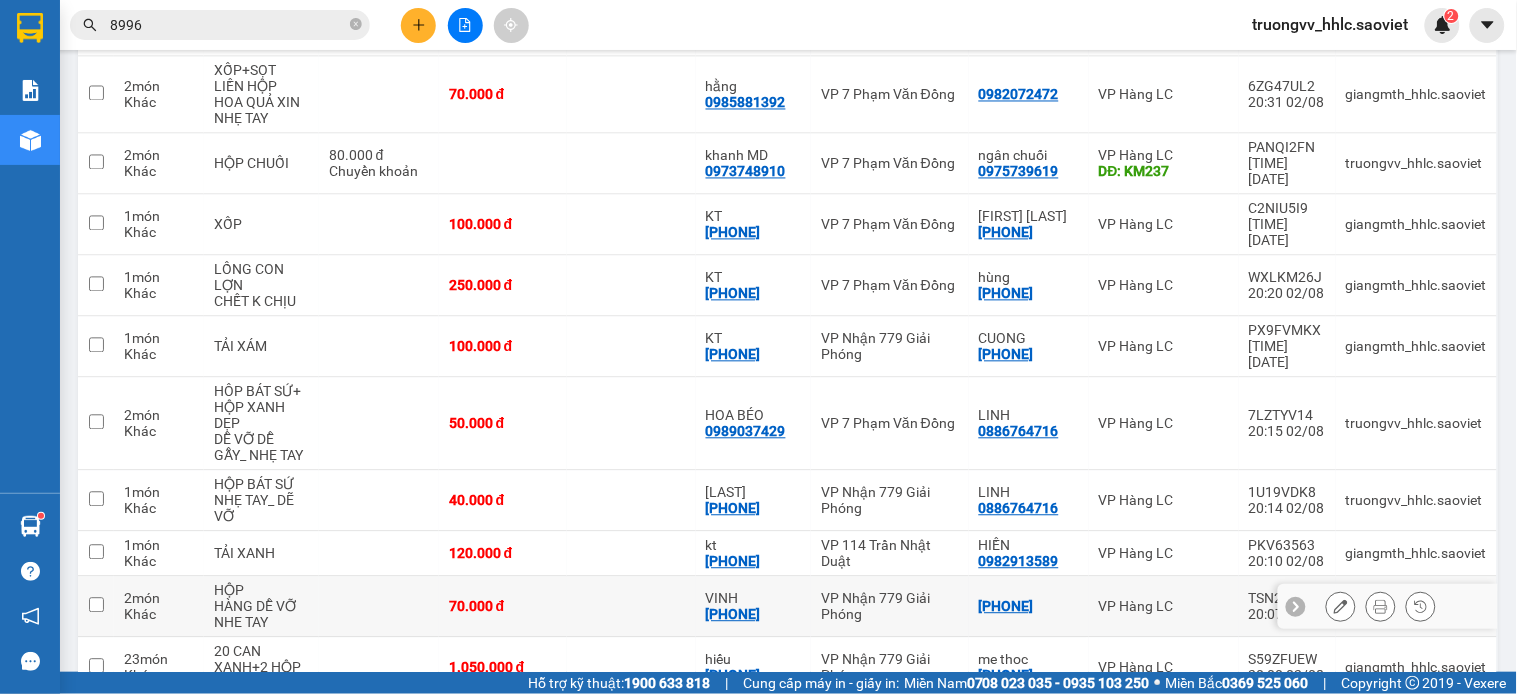click at bounding box center (631, 607) 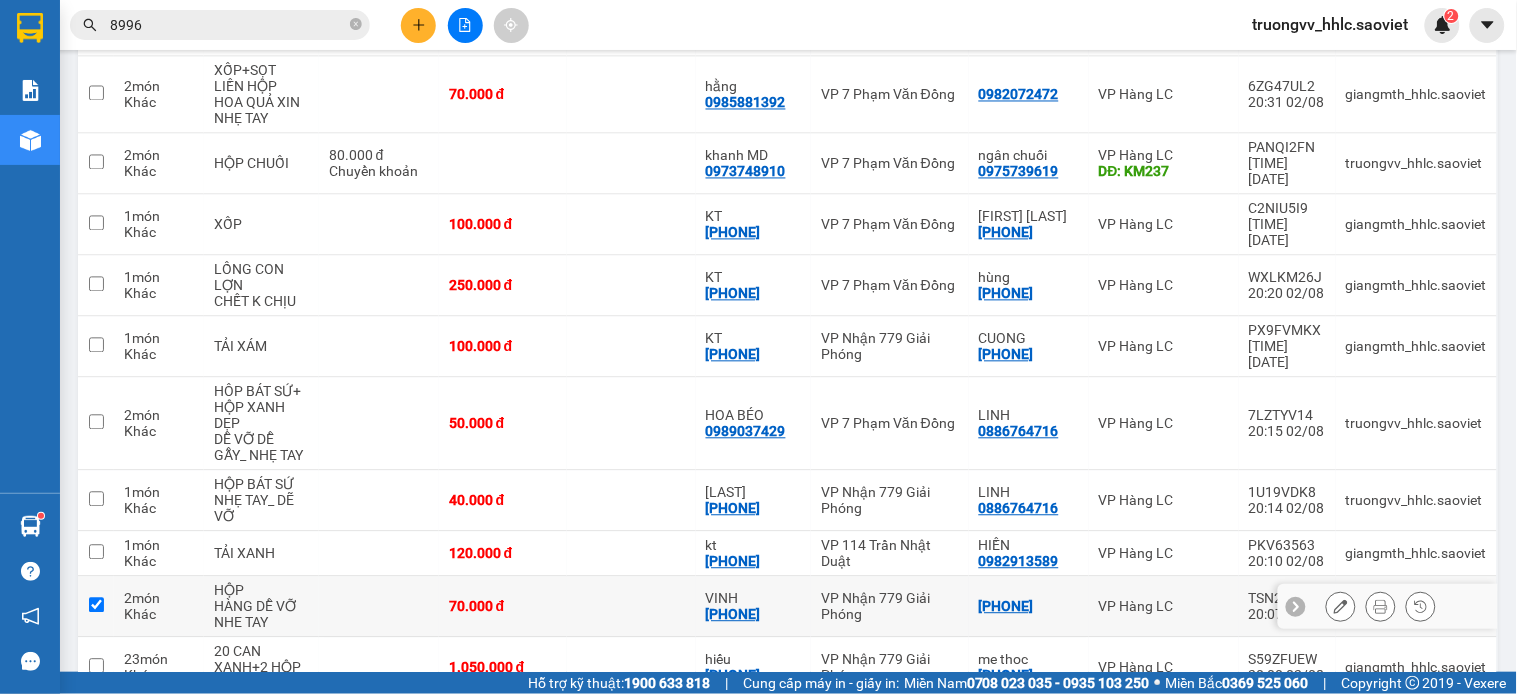 checkbox on "true" 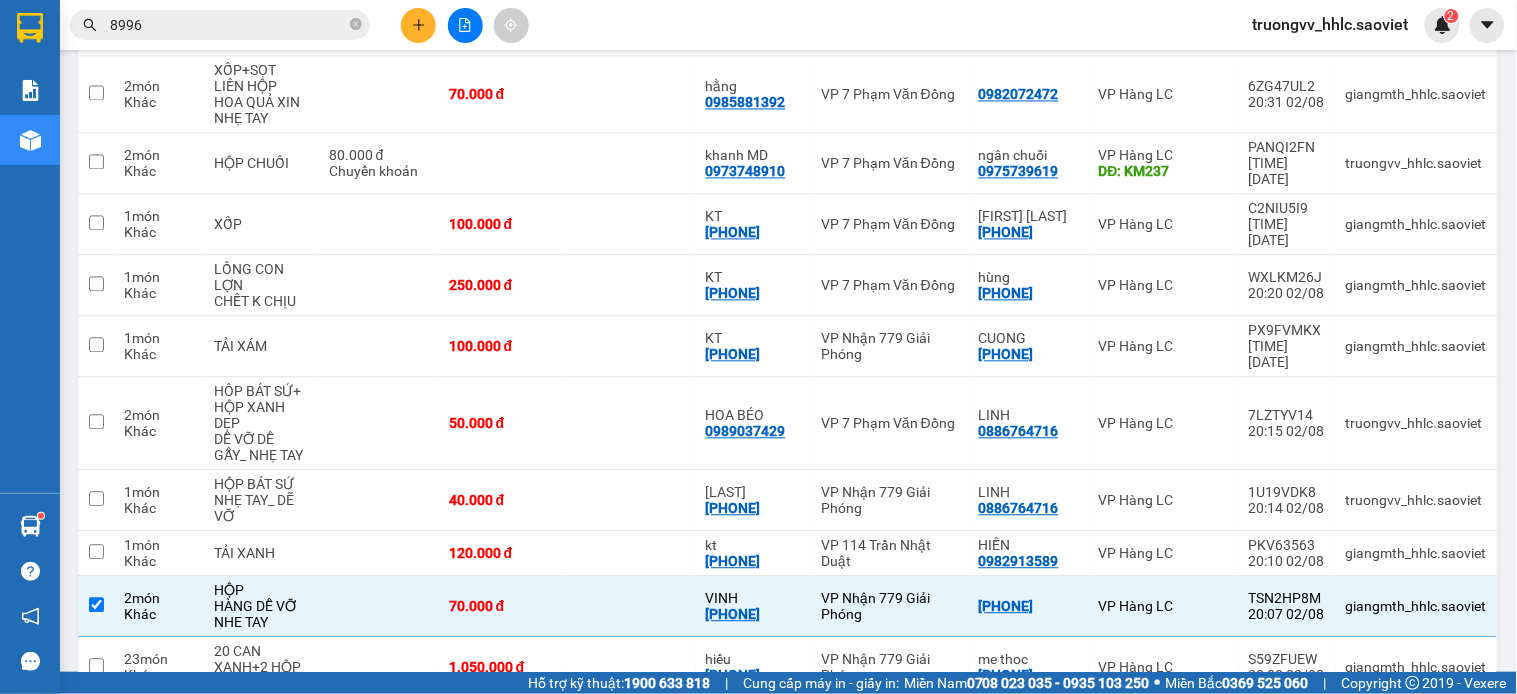 scroll, scrollTop: 2156, scrollLeft: 0, axis: vertical 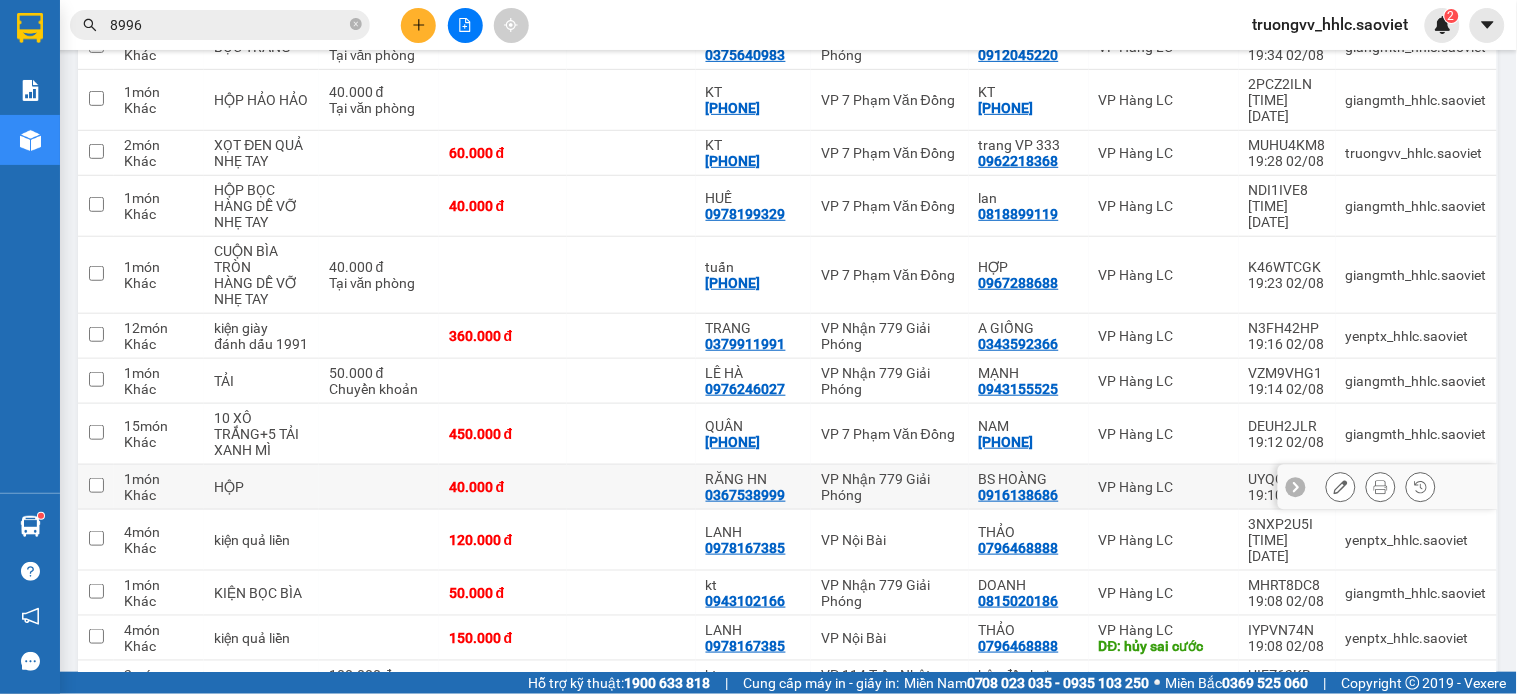 drag, startPoint x: 556, startPoint y: 323, endPoint x: 555, endPoint y: 308, distance: 15.033297 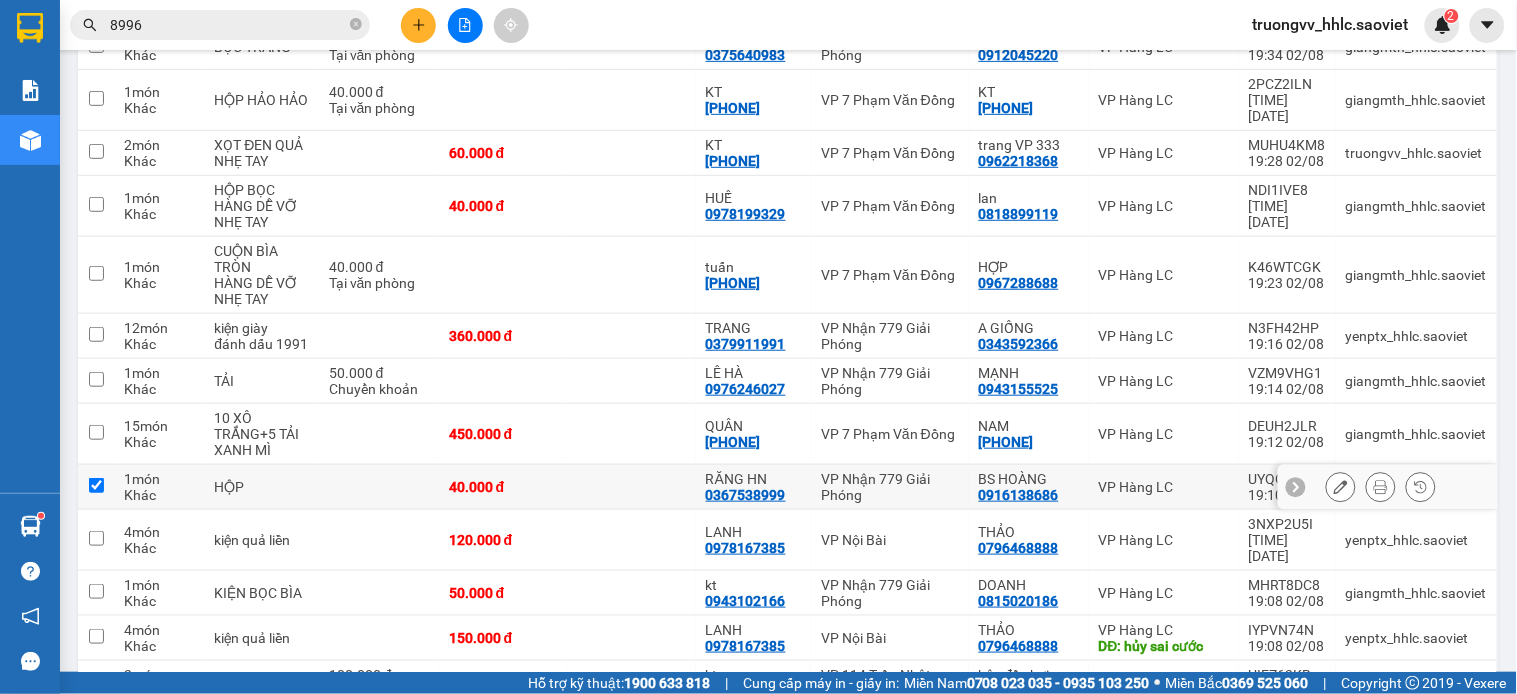 checkbox on "true" 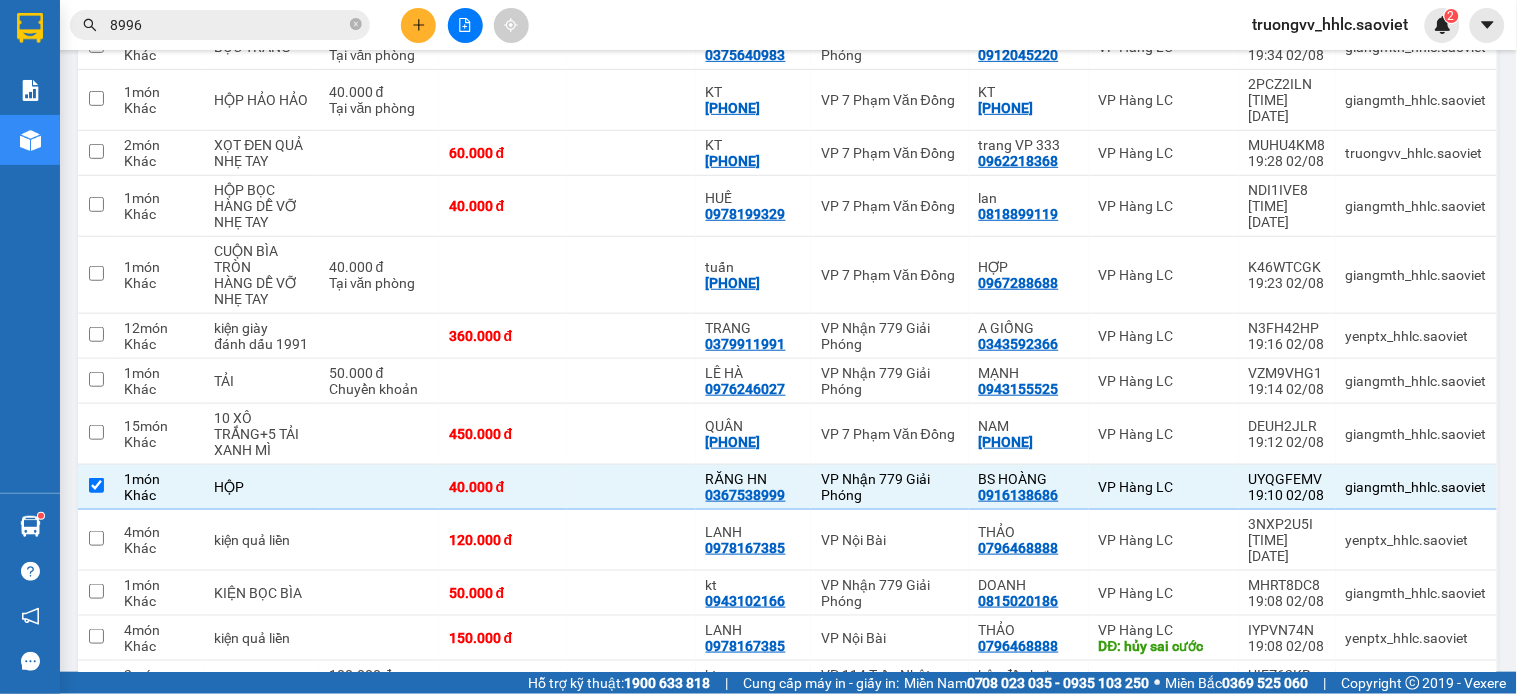 scroll, scrollTop: 3798, scrollLeft: 0, axis: vertical 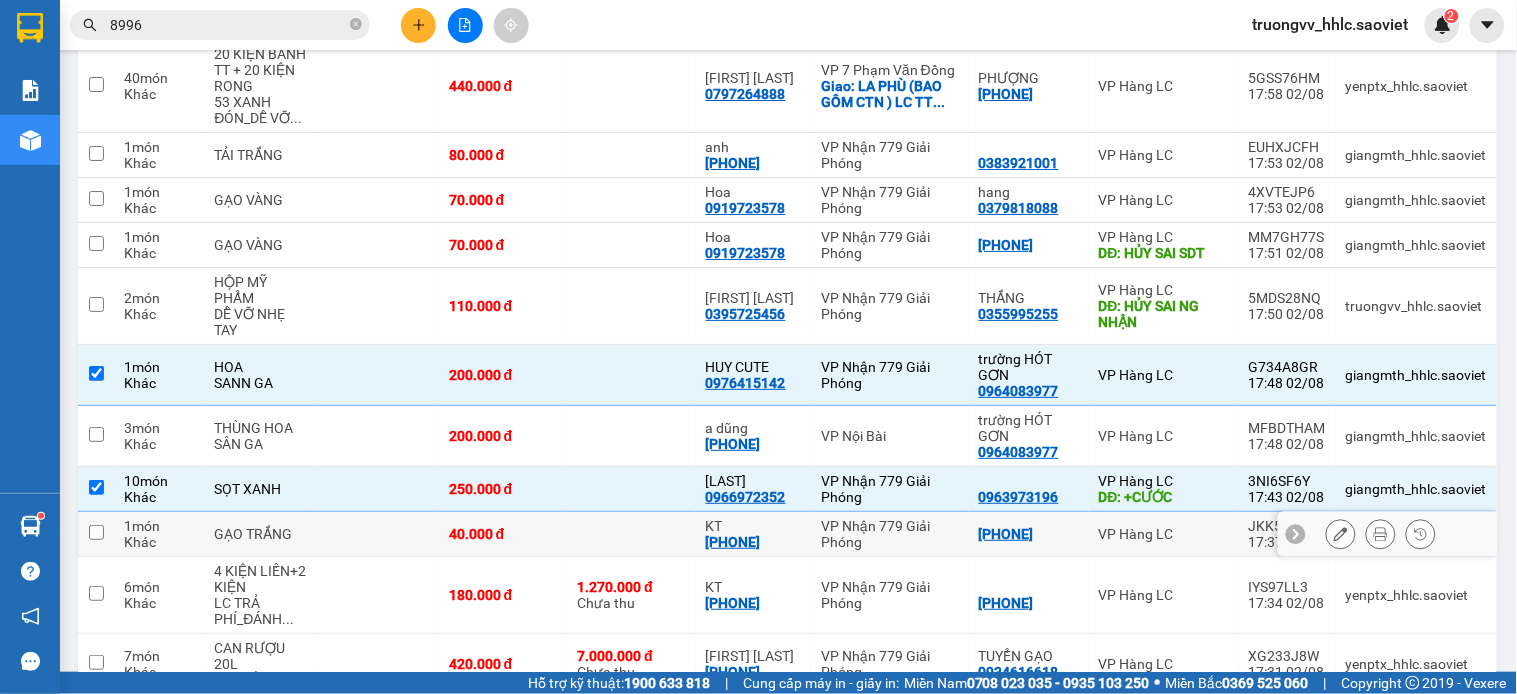 drag, startPoint x: 556, startPoint y: 323, endPoint x: 675, endPoint y: 228, distance: 152.2695 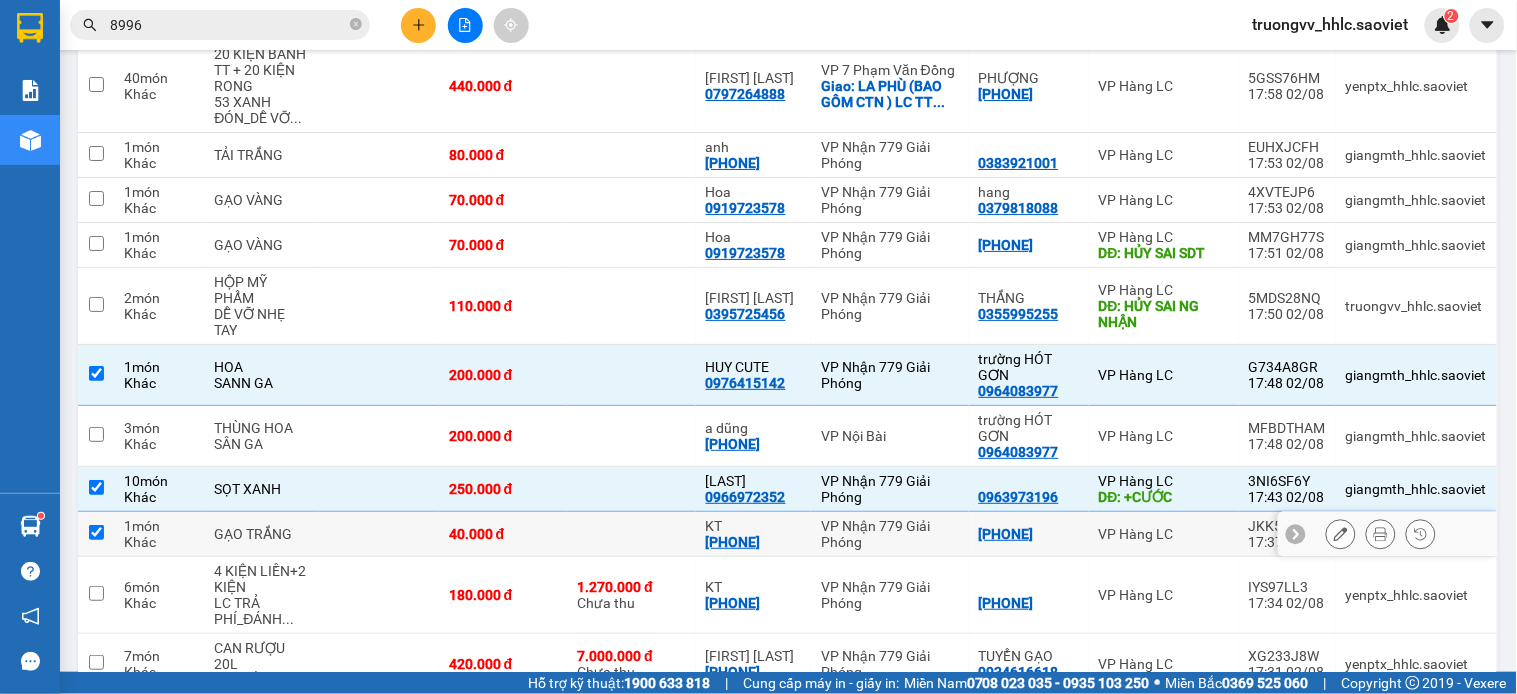 checkbox on "true" 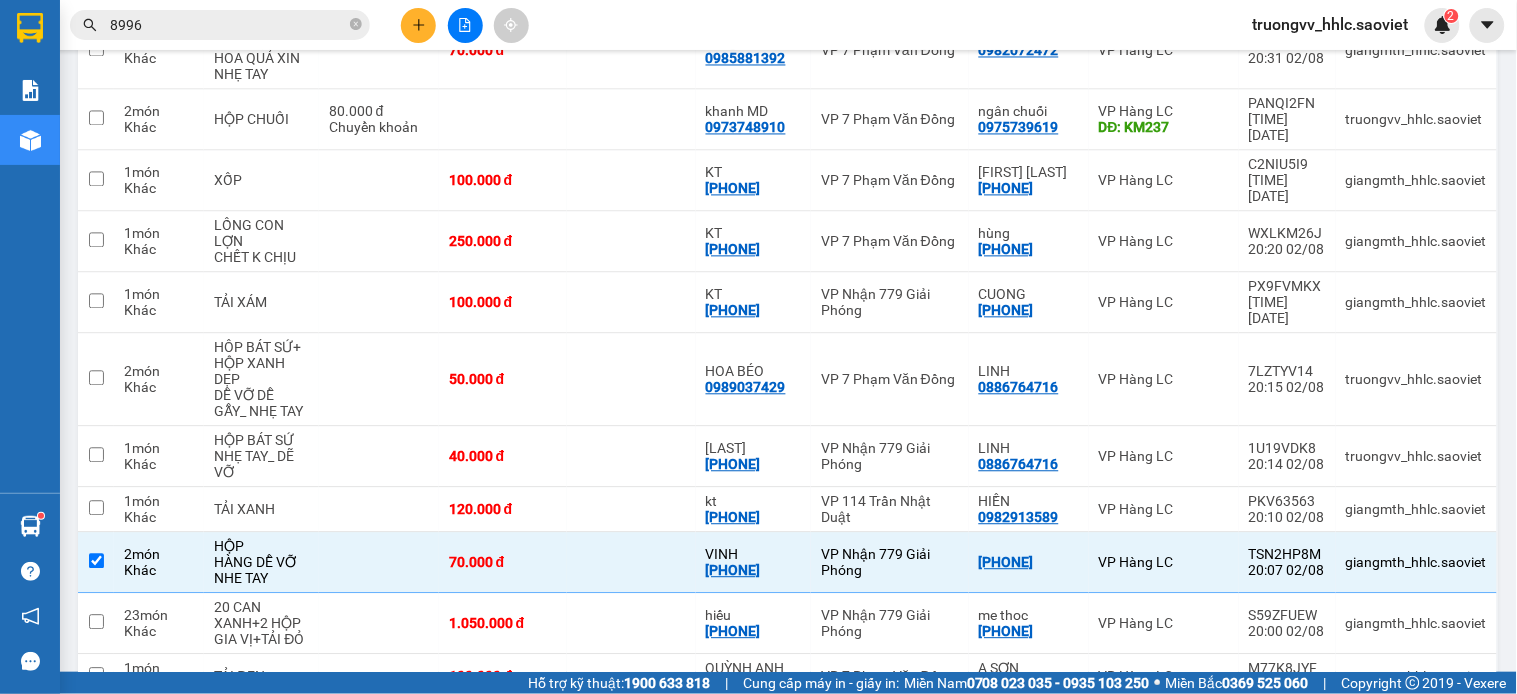 scroll, scrollTop: 2246, scrollLeft: 0, axis: vertical 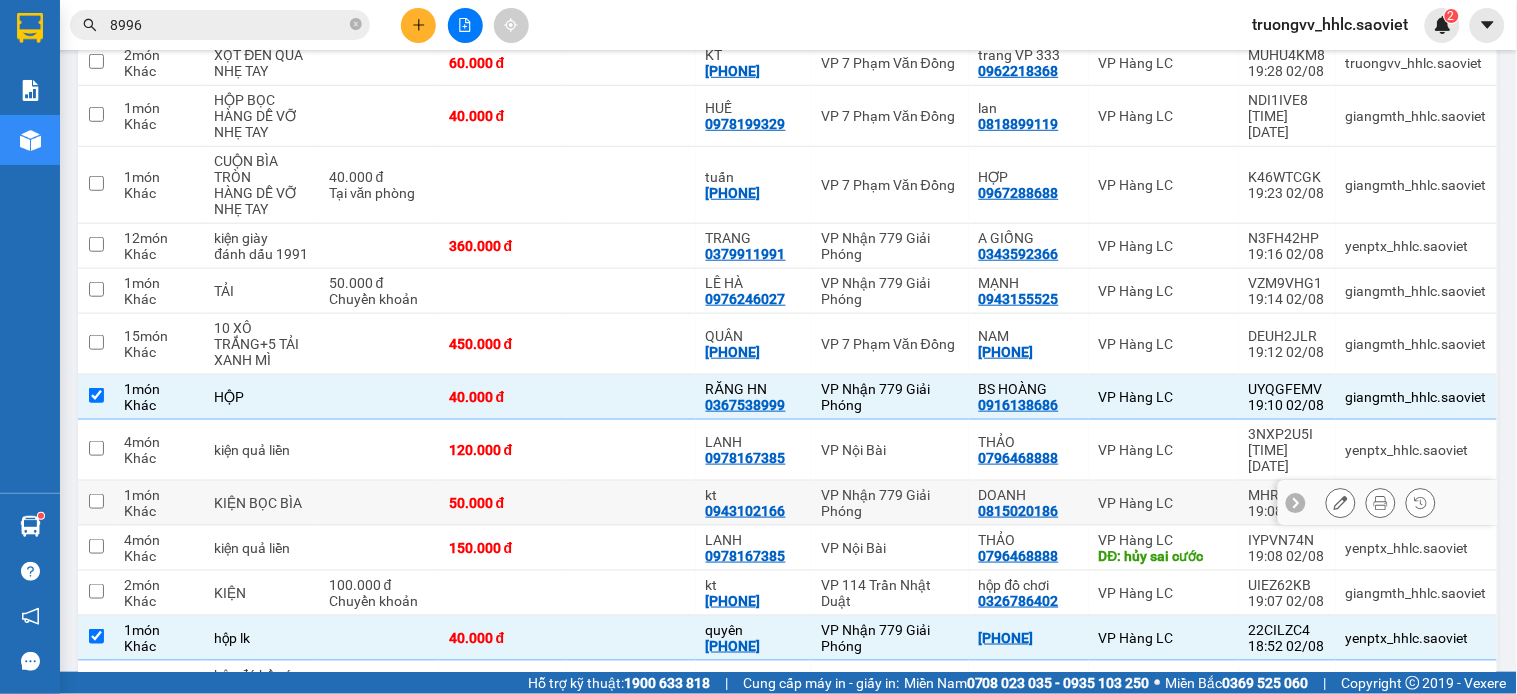 drag, startPoint x: 632, startPoint y: 322, endPoint x: 655, endPoint y: 295, distance: 35.468296 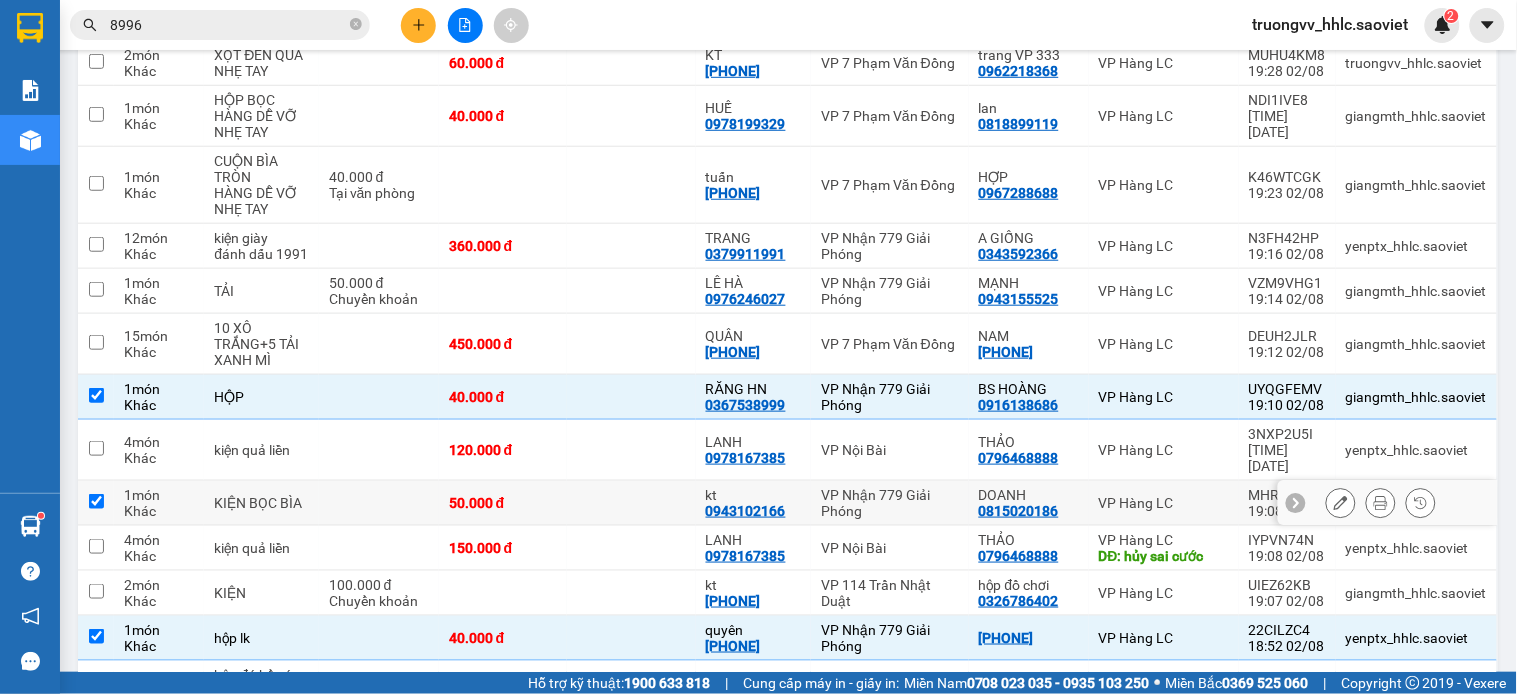 checkbox on "true" 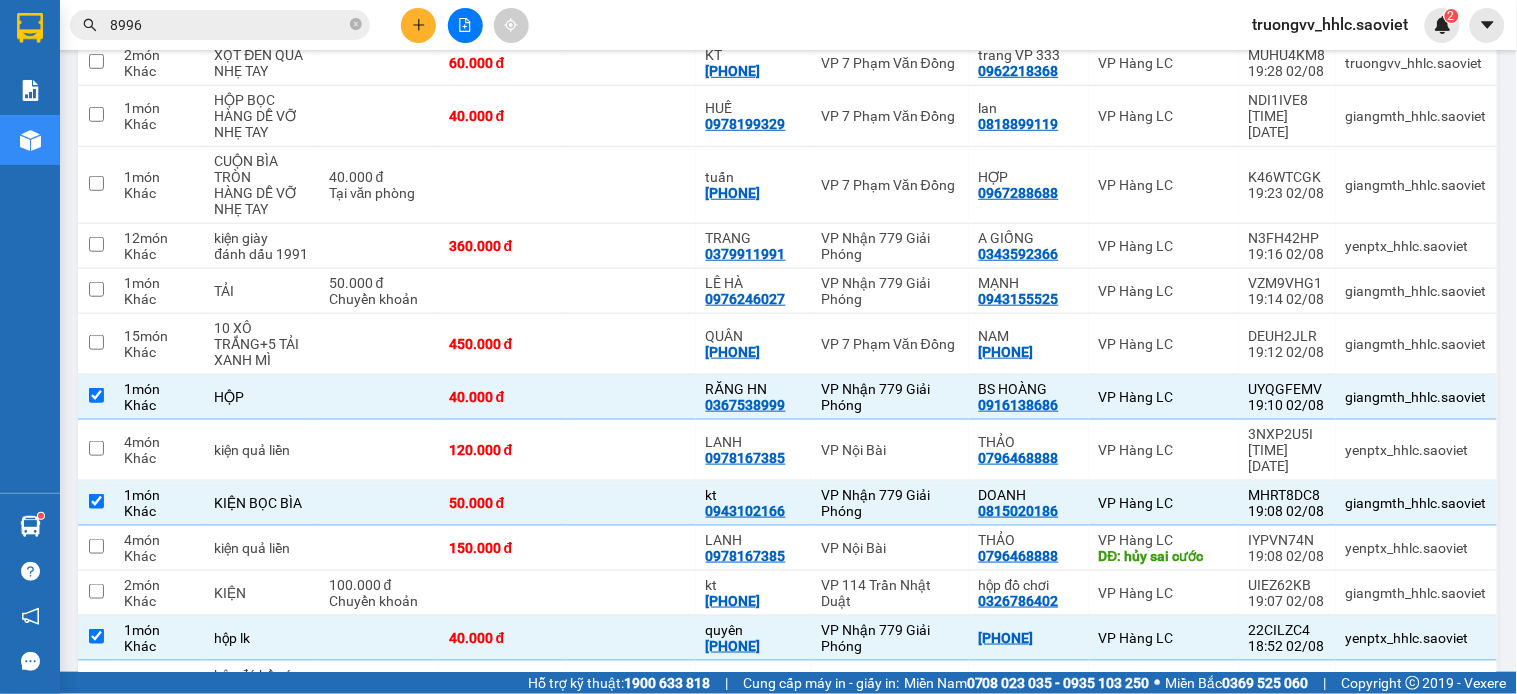 scroll, scrollTop: 4513, scrollLeft: 0, axis: vertical 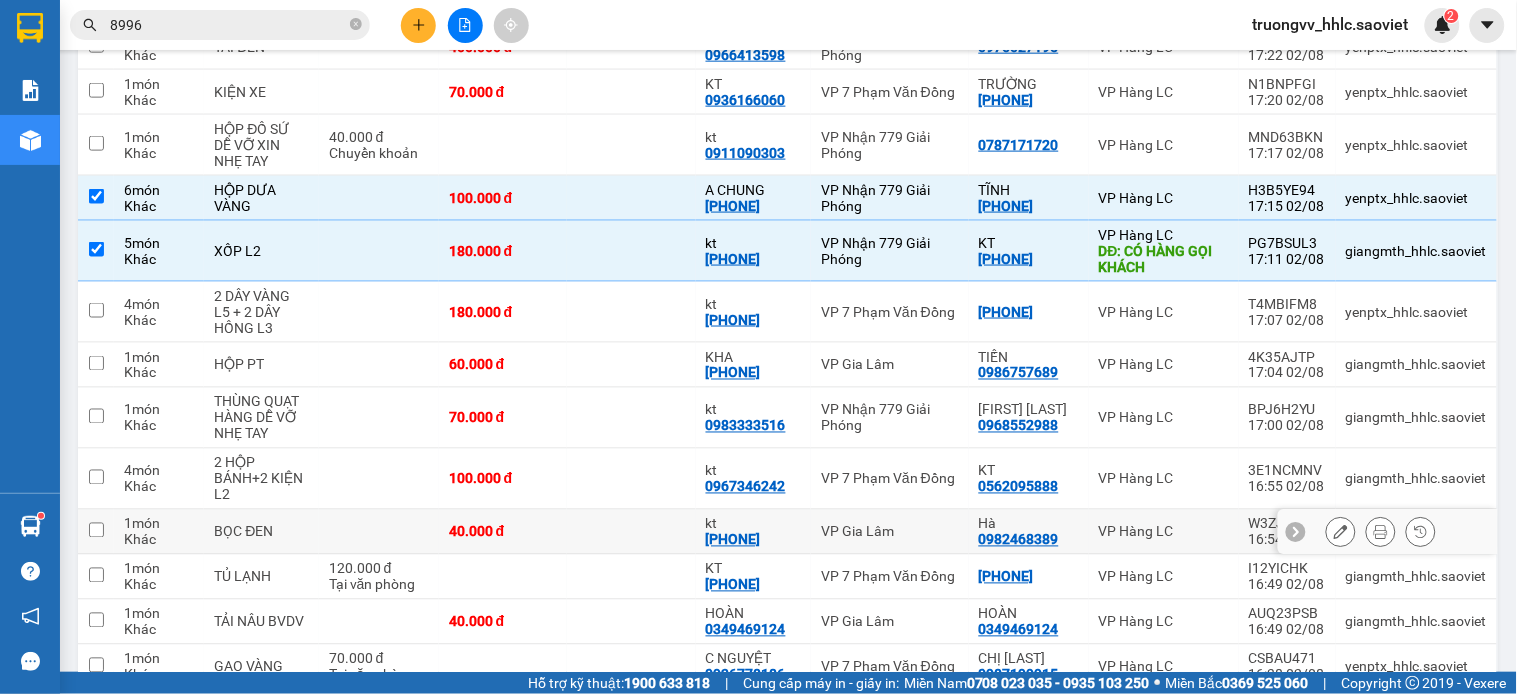 click at bounding box center [631, 532] 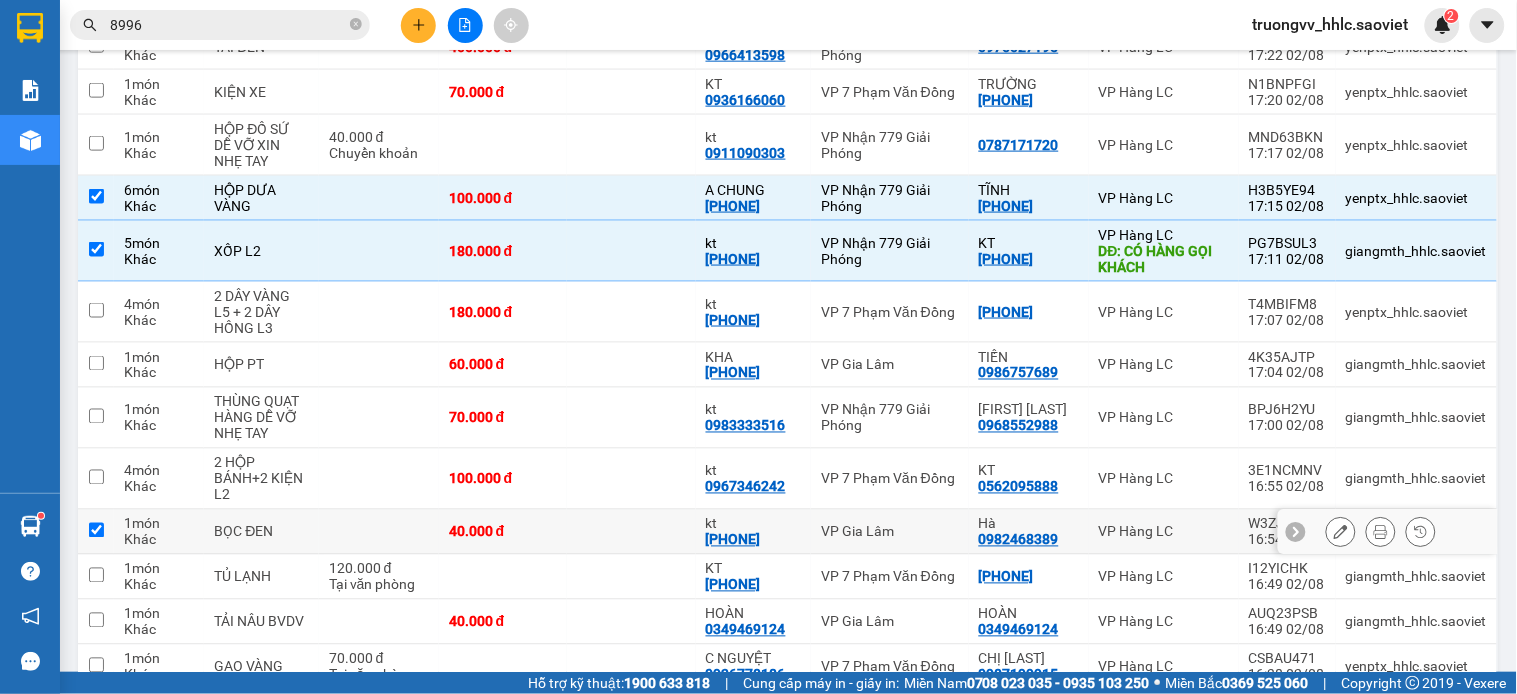 checkbox on "true" 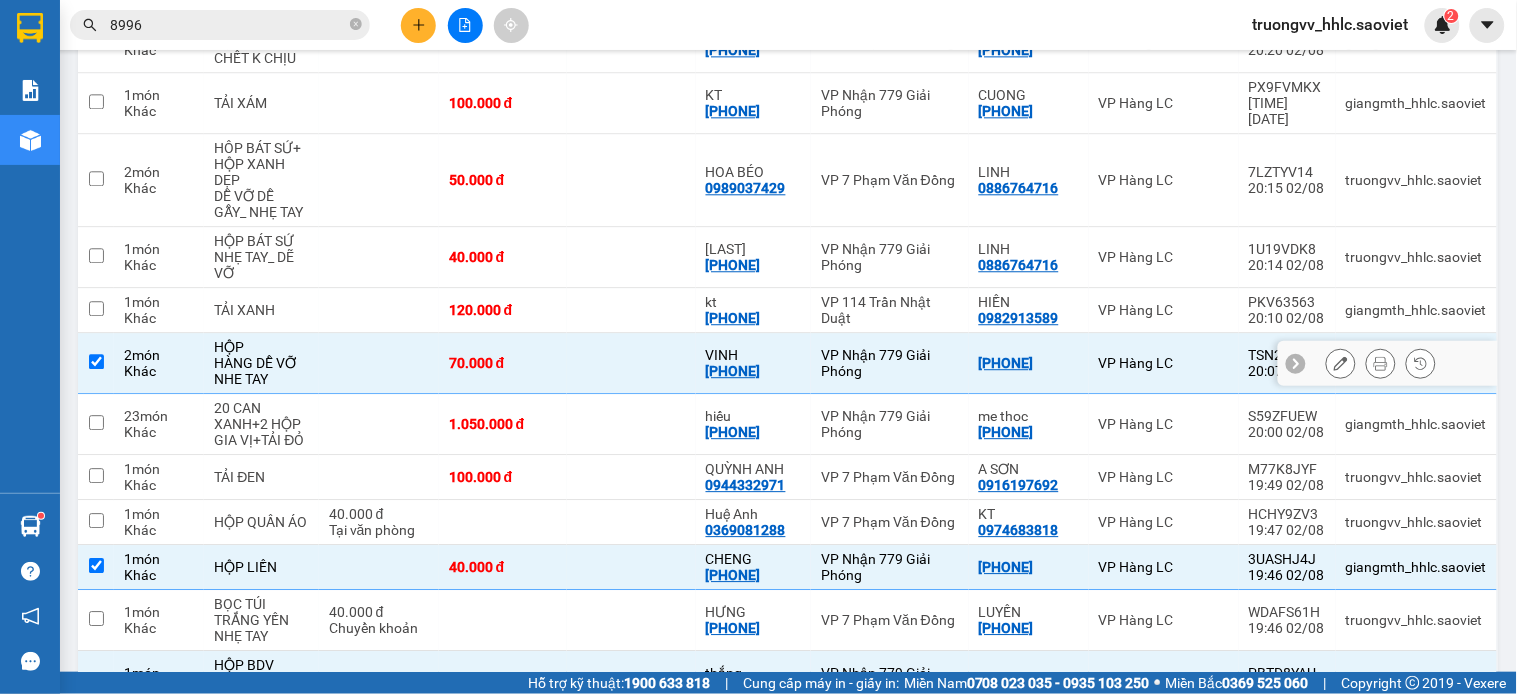 scroll, scrollTop: 1068, scrollLeft: 0, axis: vertical 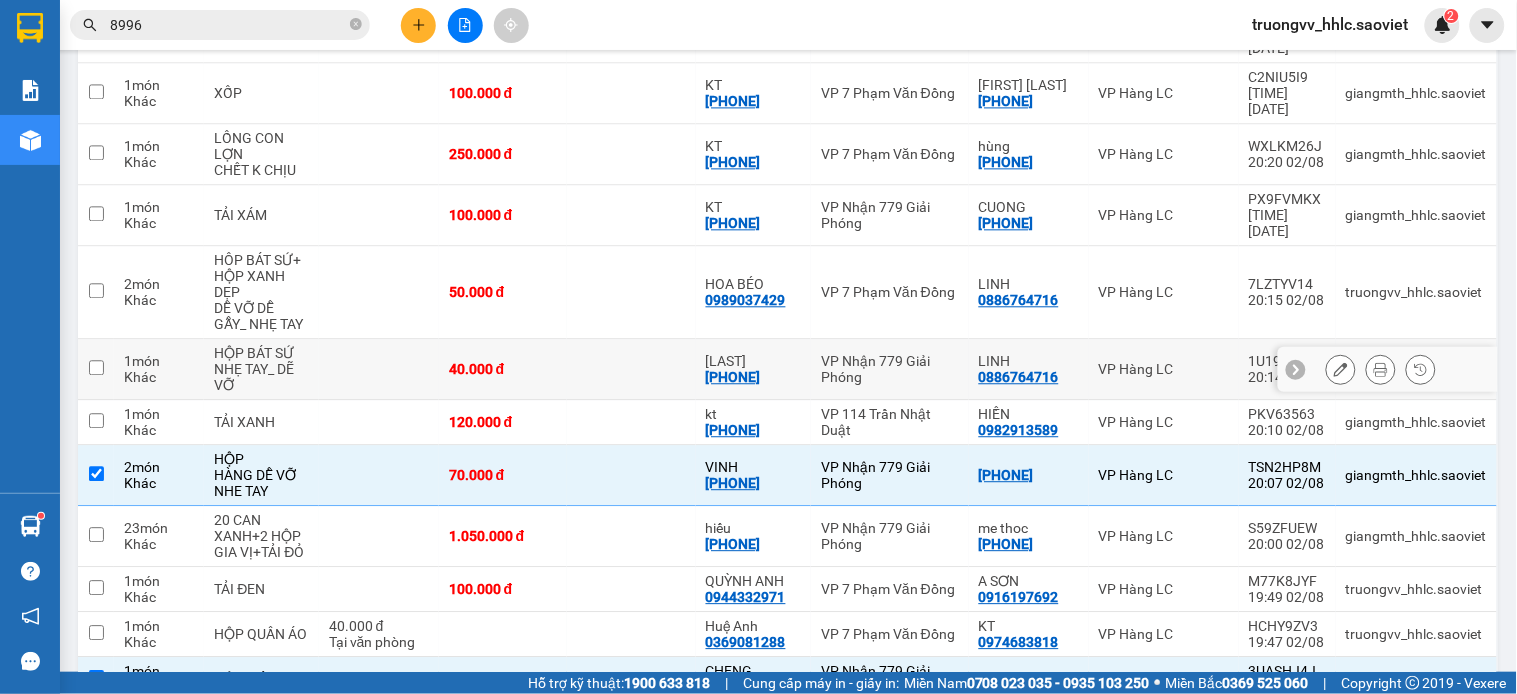 click at bounding box center [631, 369] 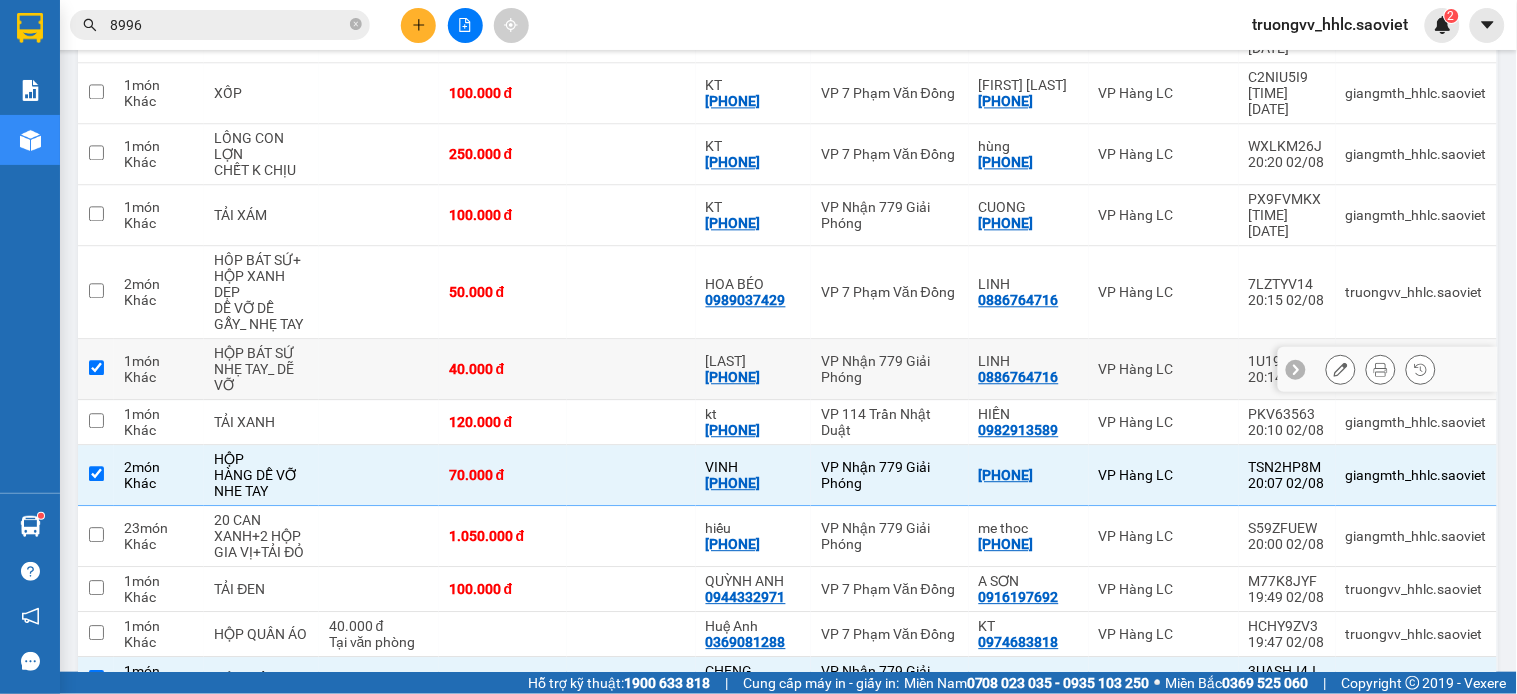 checkbox on "true" 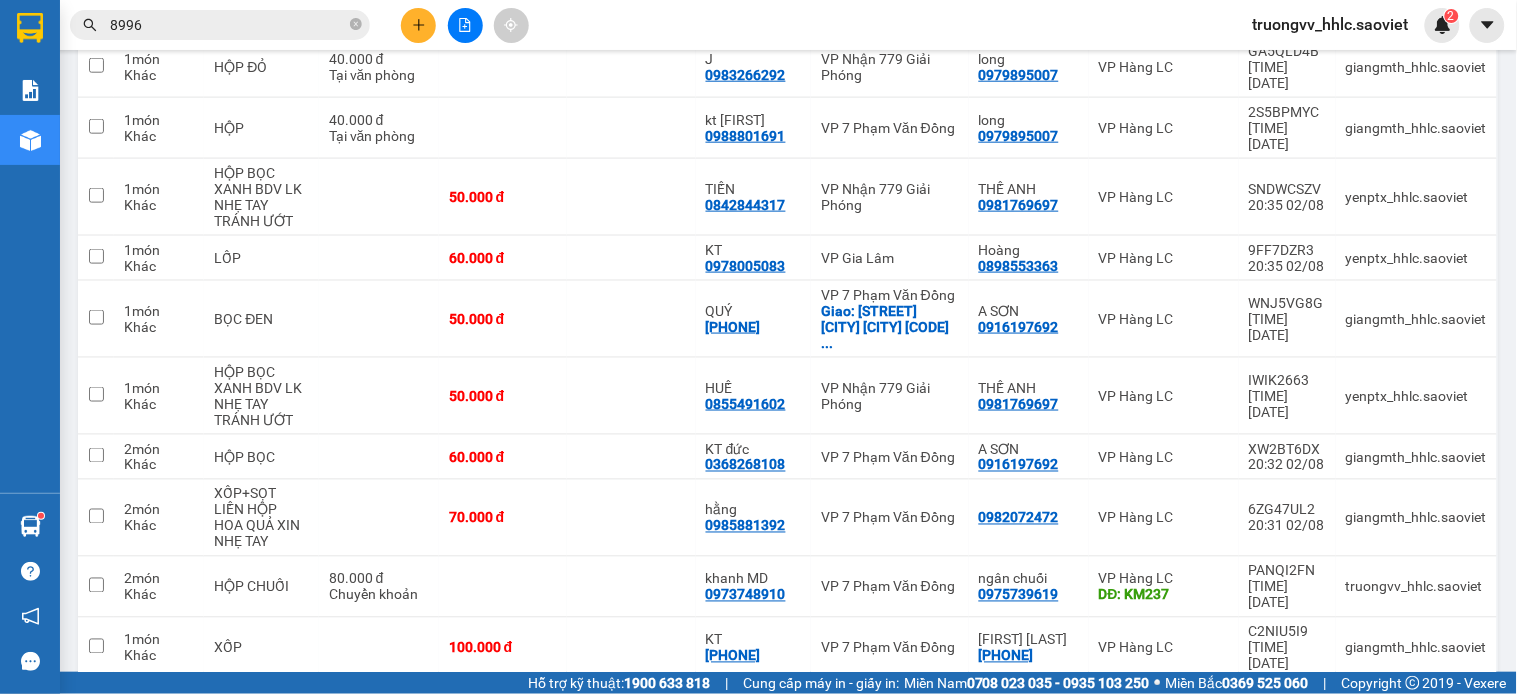 scroll, scrollTop: 0, scrollLeft: 0, axis: both 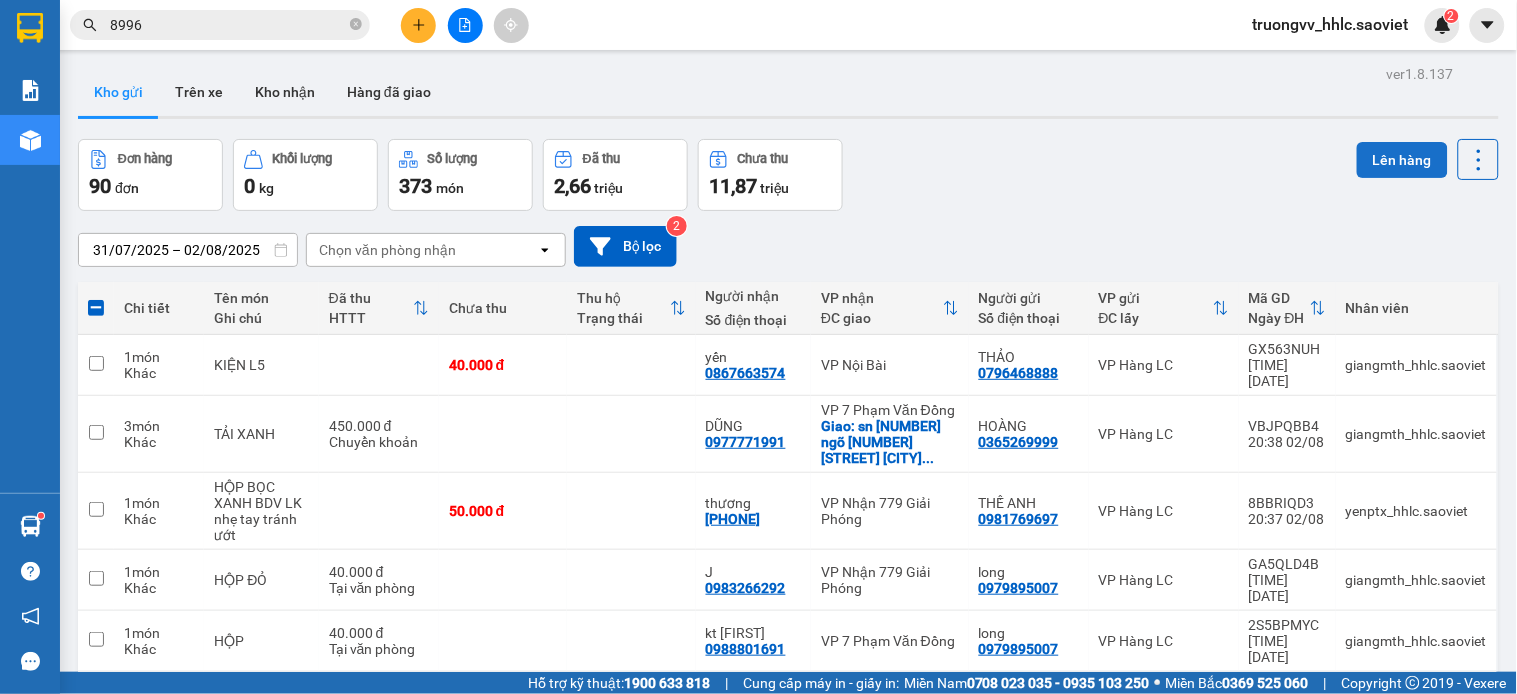 click on "Lên hàng" at bounding box center (1428, 159) 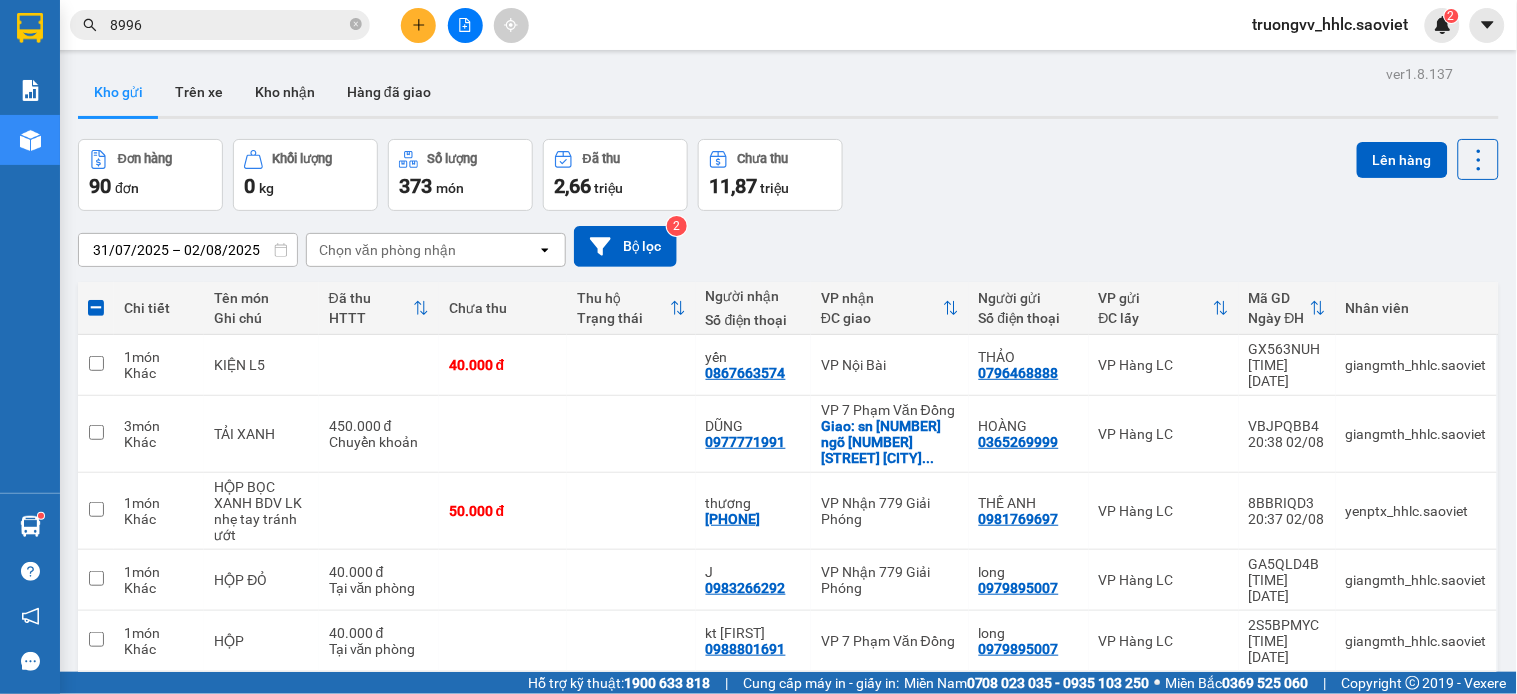 drag, startPoint x: 1364, startPoint y: 155, endPoint x: 1306, endPoint y: 156, distance: 58.00862 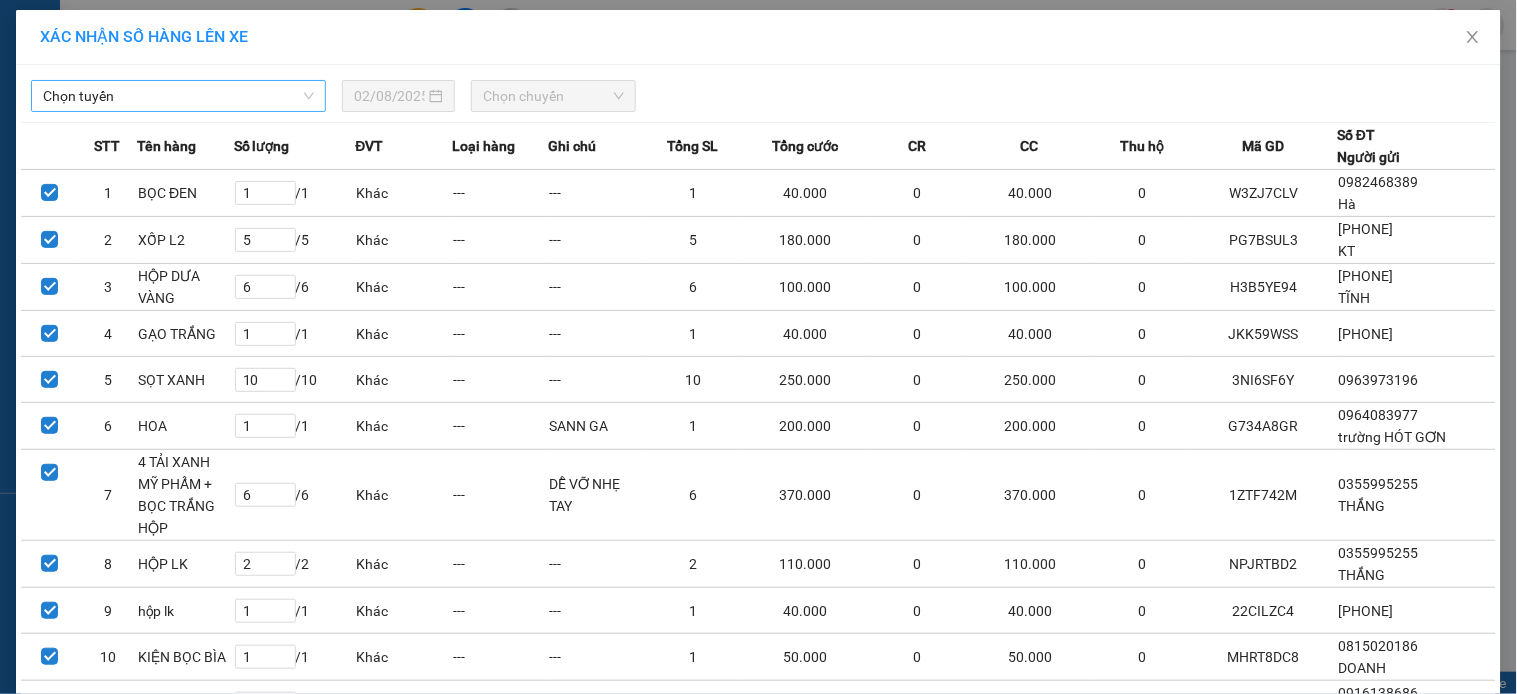 click on "Chọn tuyến" at bounding box center (178, 96) 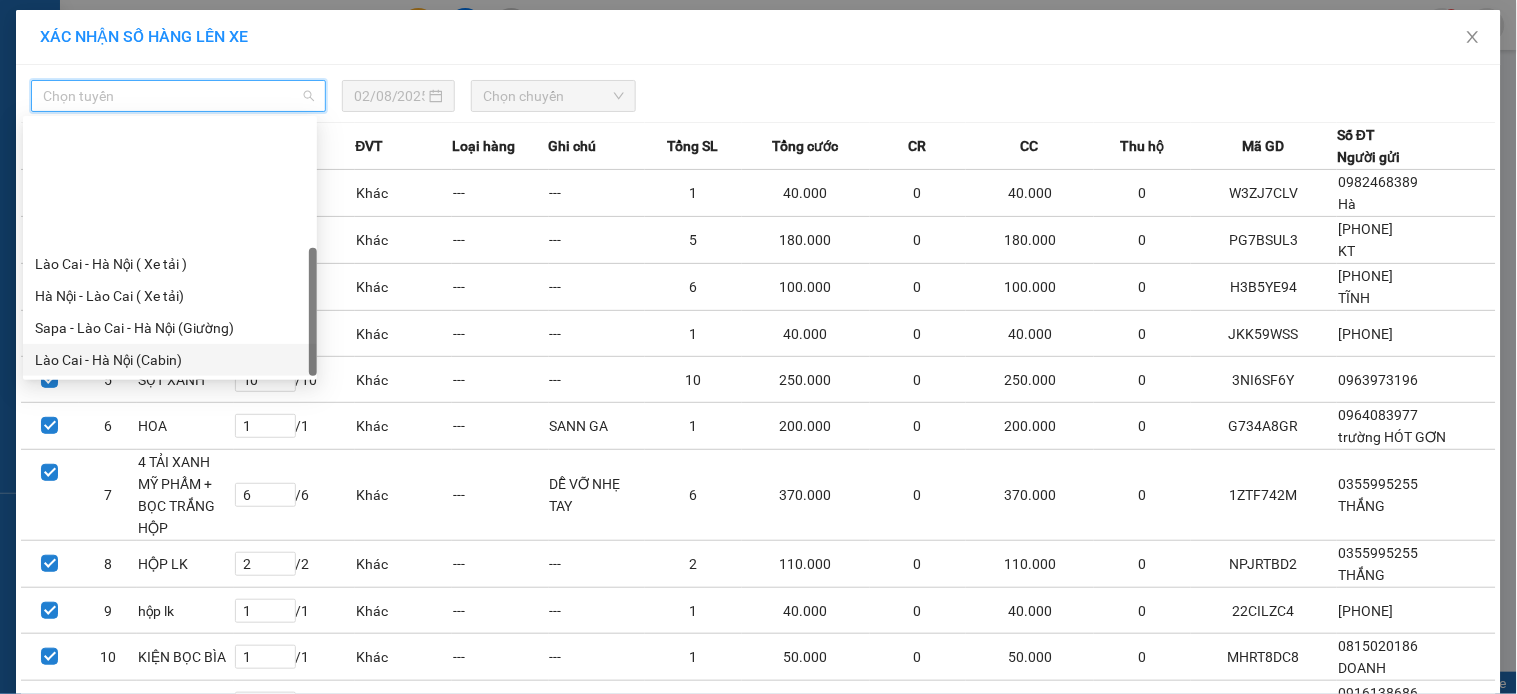 scroll, scrollTop: 160, scrollLeft: 0, axis: vertical 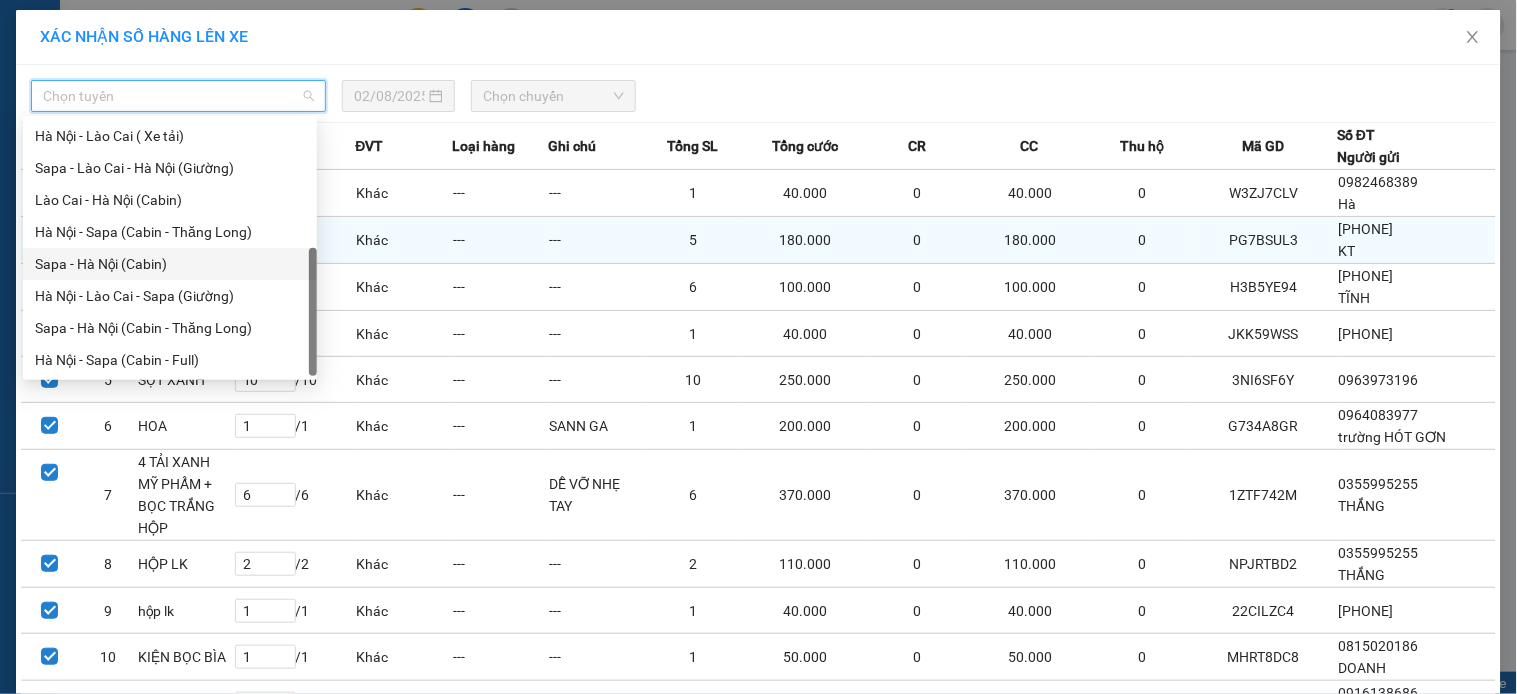 drag, startPoint x: 73, startPoint y: 266, endPoint x: 134, endPoint y: 230, distance: 70.83079 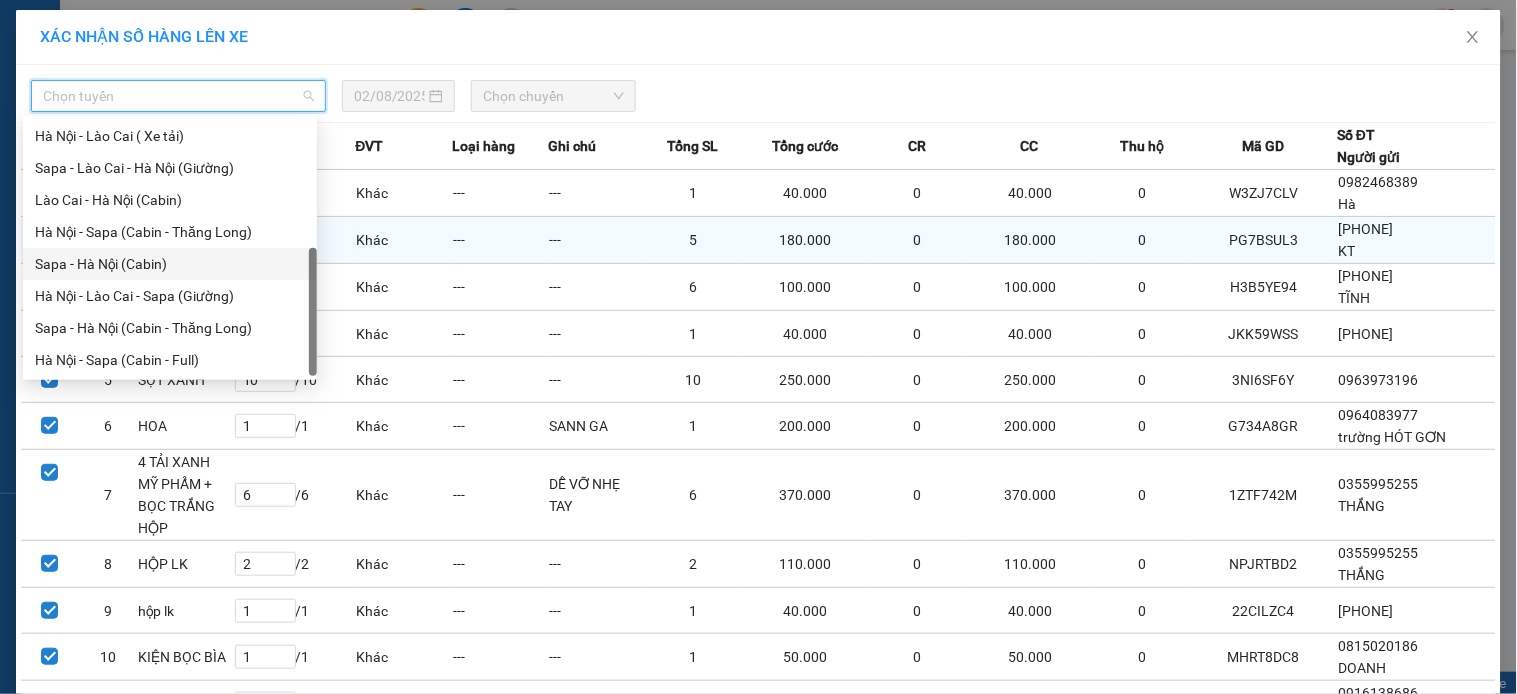 click on "Sapa - Hà Nội (Cabin)" at bounding box center [170, 264] 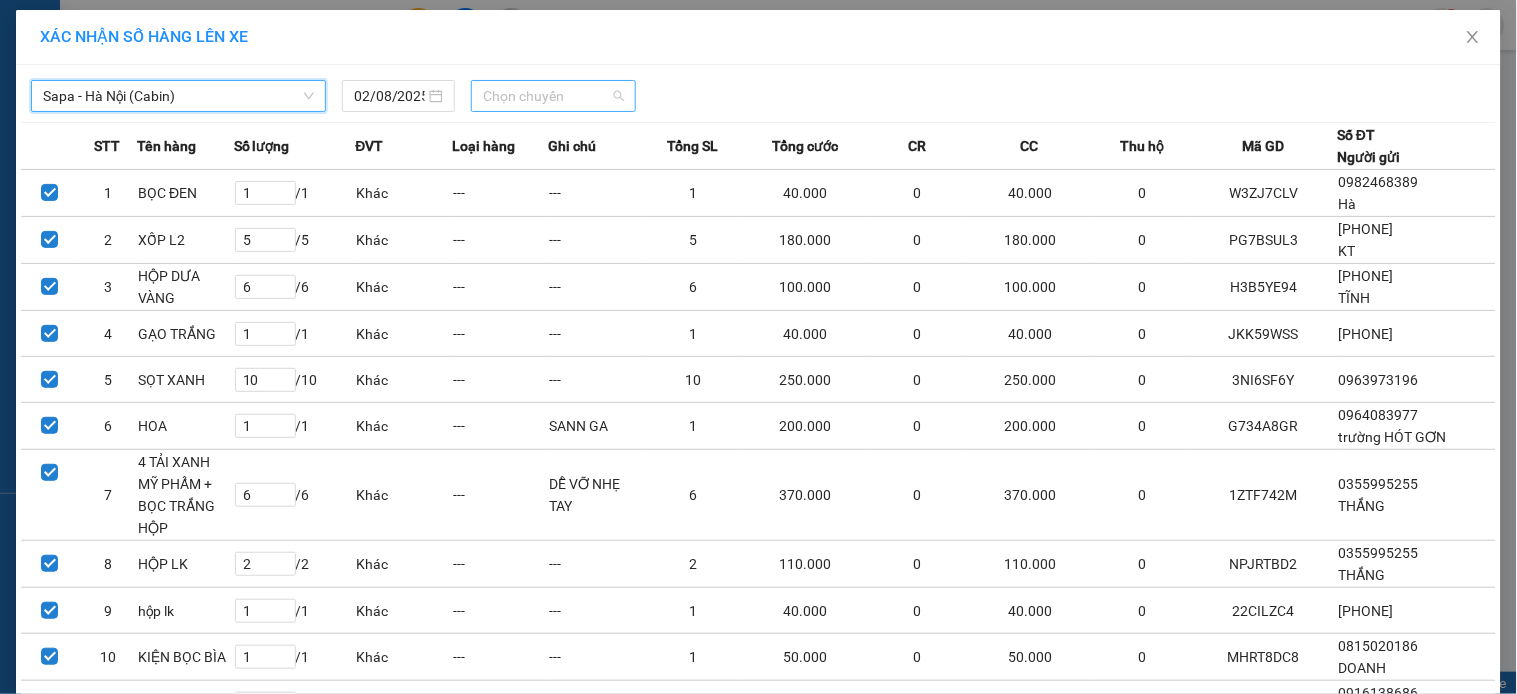 click on "Chọn chuyến" at bounding box center (553, 96) 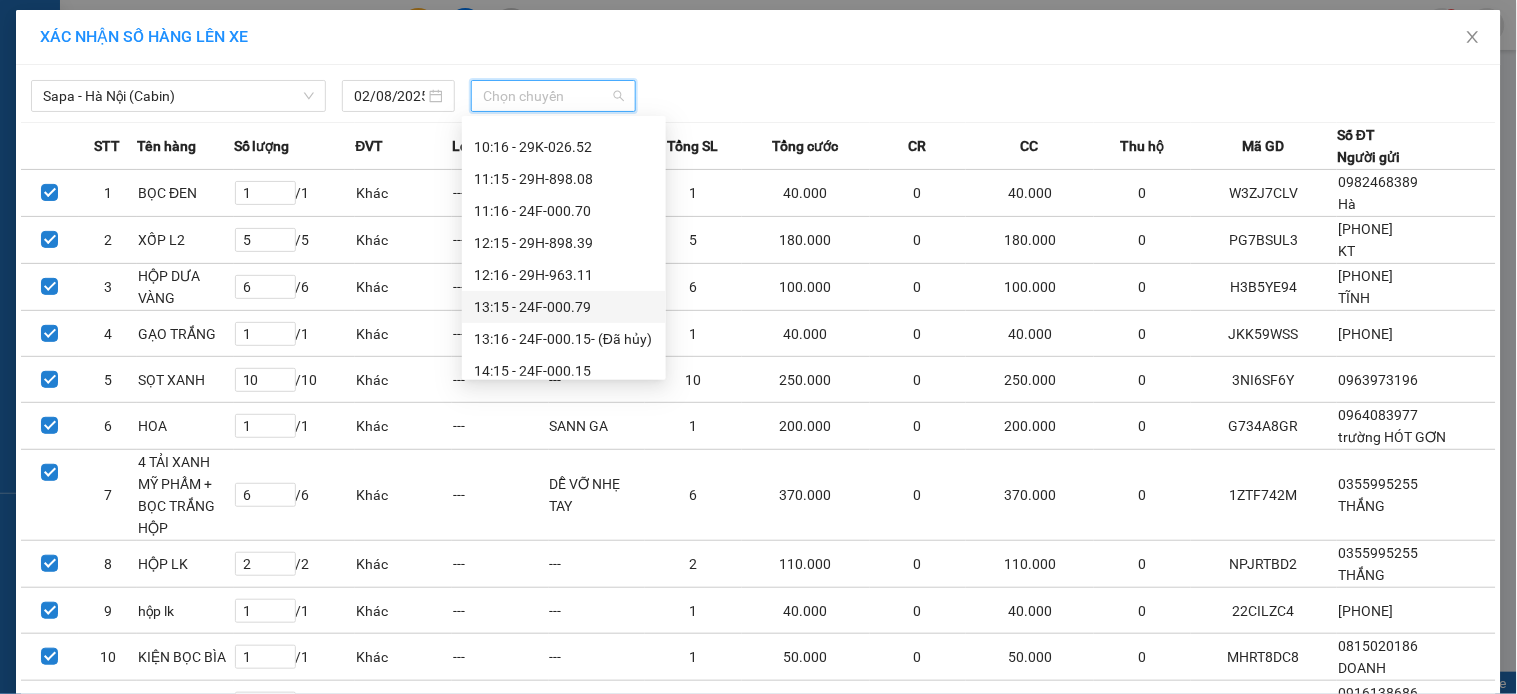 scroll, scrollTop: 70, scrollLeft: 0, axis: vertical 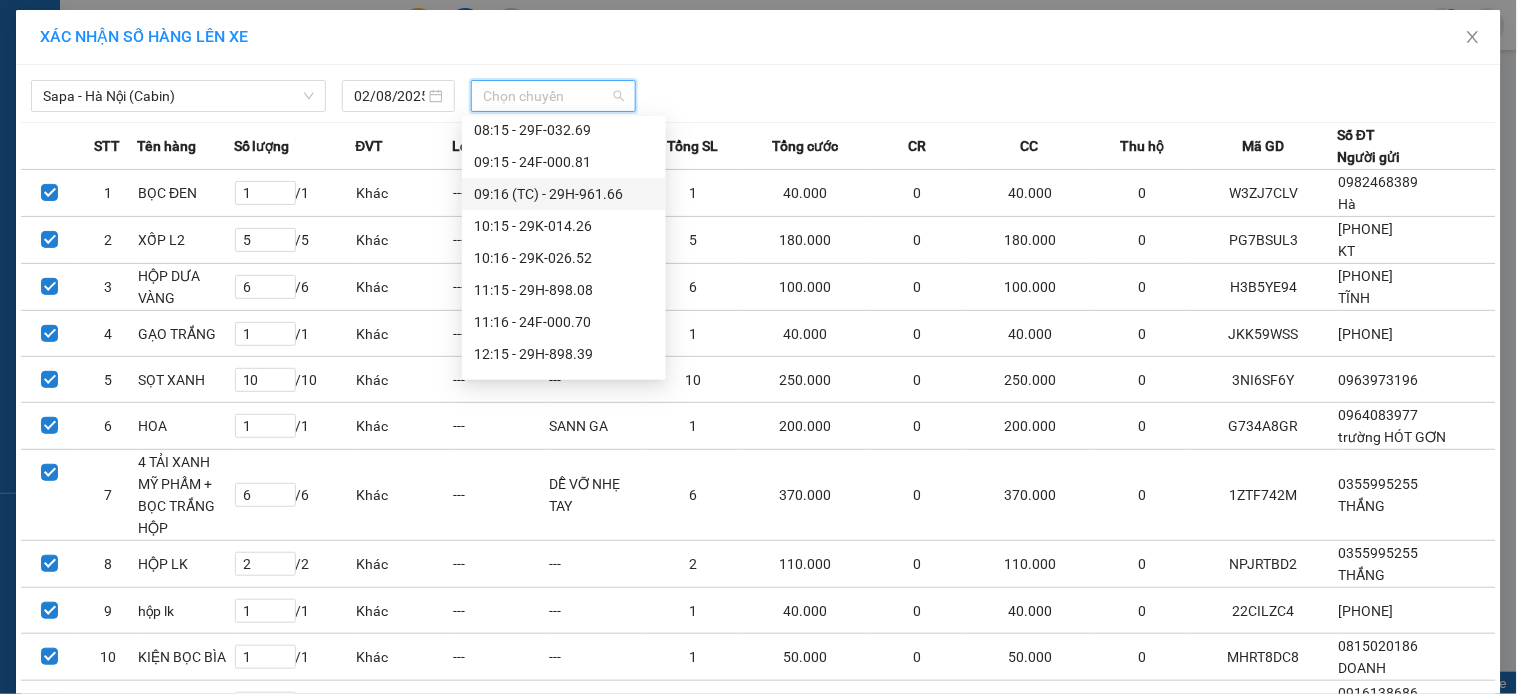 click on "09:16   (TC)   - 29H-961.66" at bounding box center [564, 194] 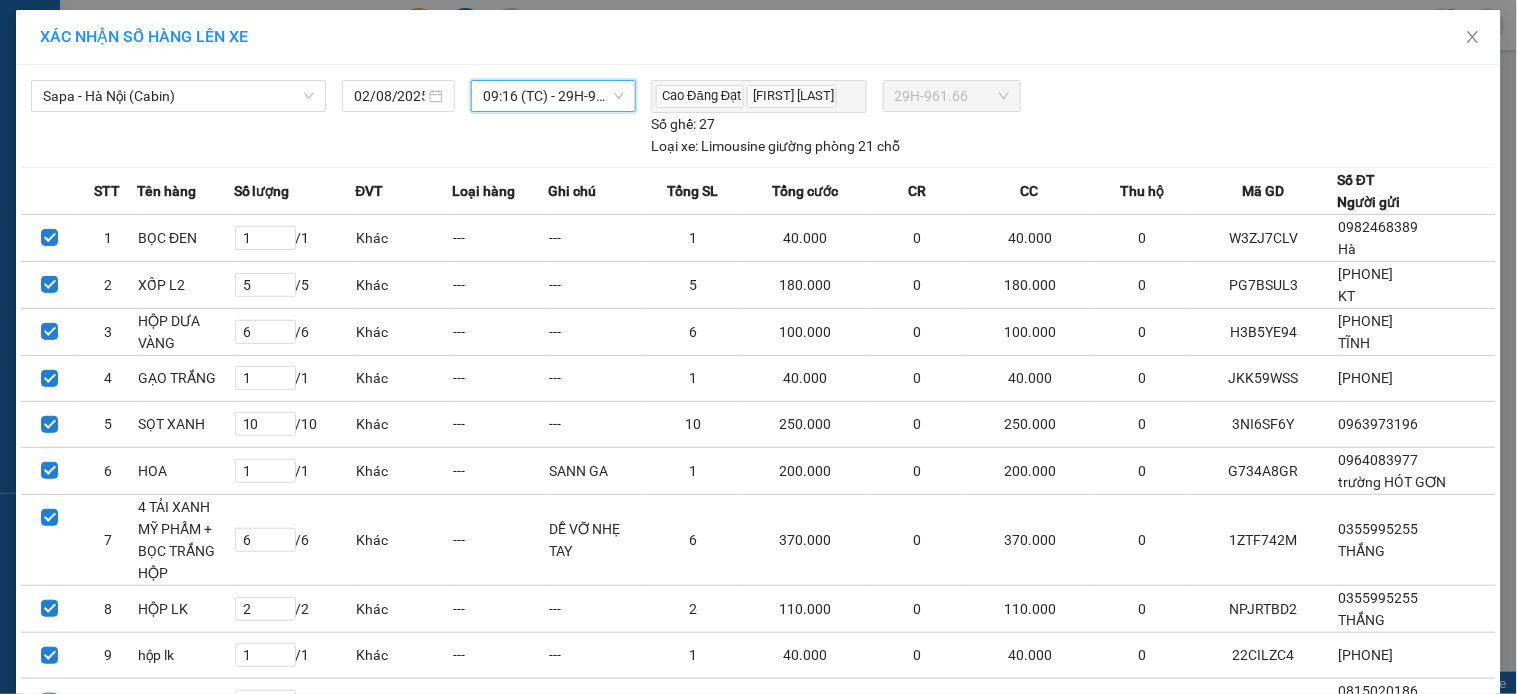 click on "09:16   (TC)   - 29H-961.66" at bounding box center [553, 96] 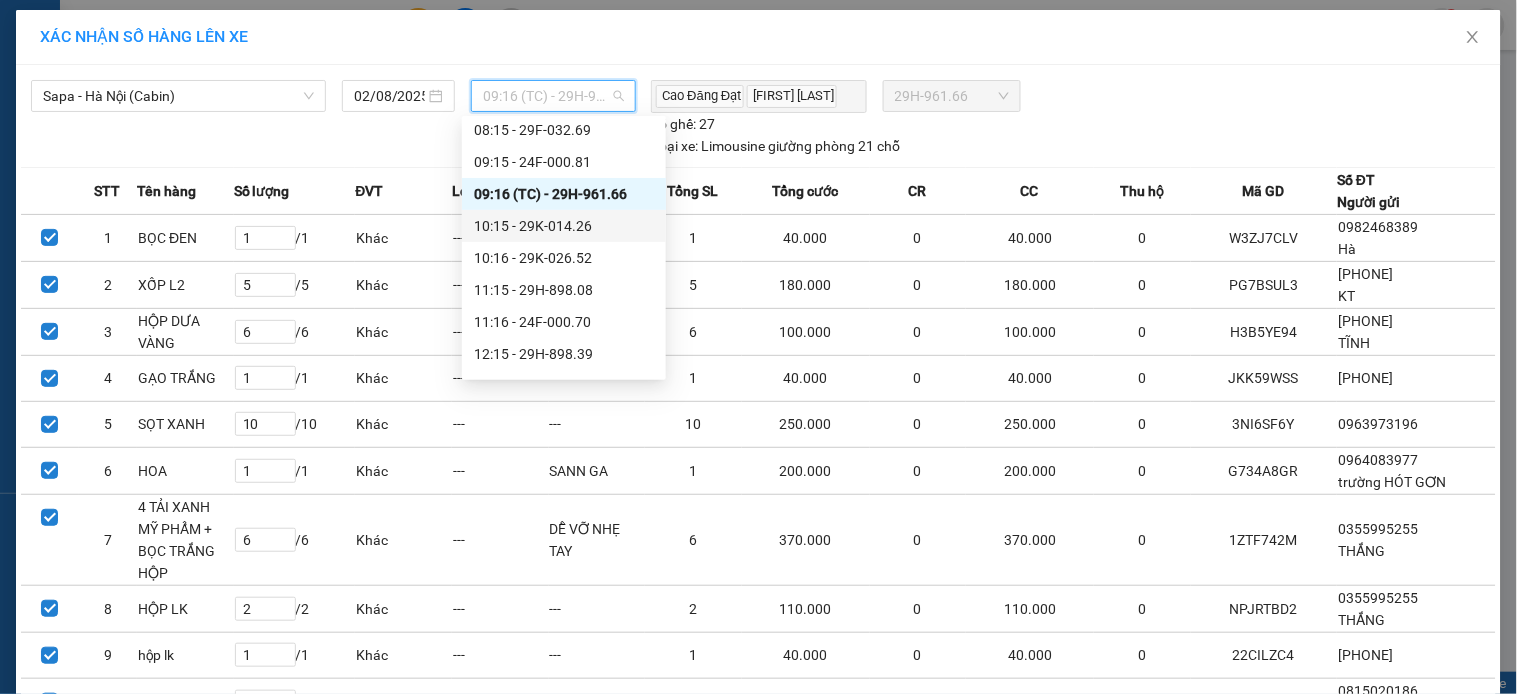 scroll, scrollTop: 736, scrollLeft: 0, axis: vertical 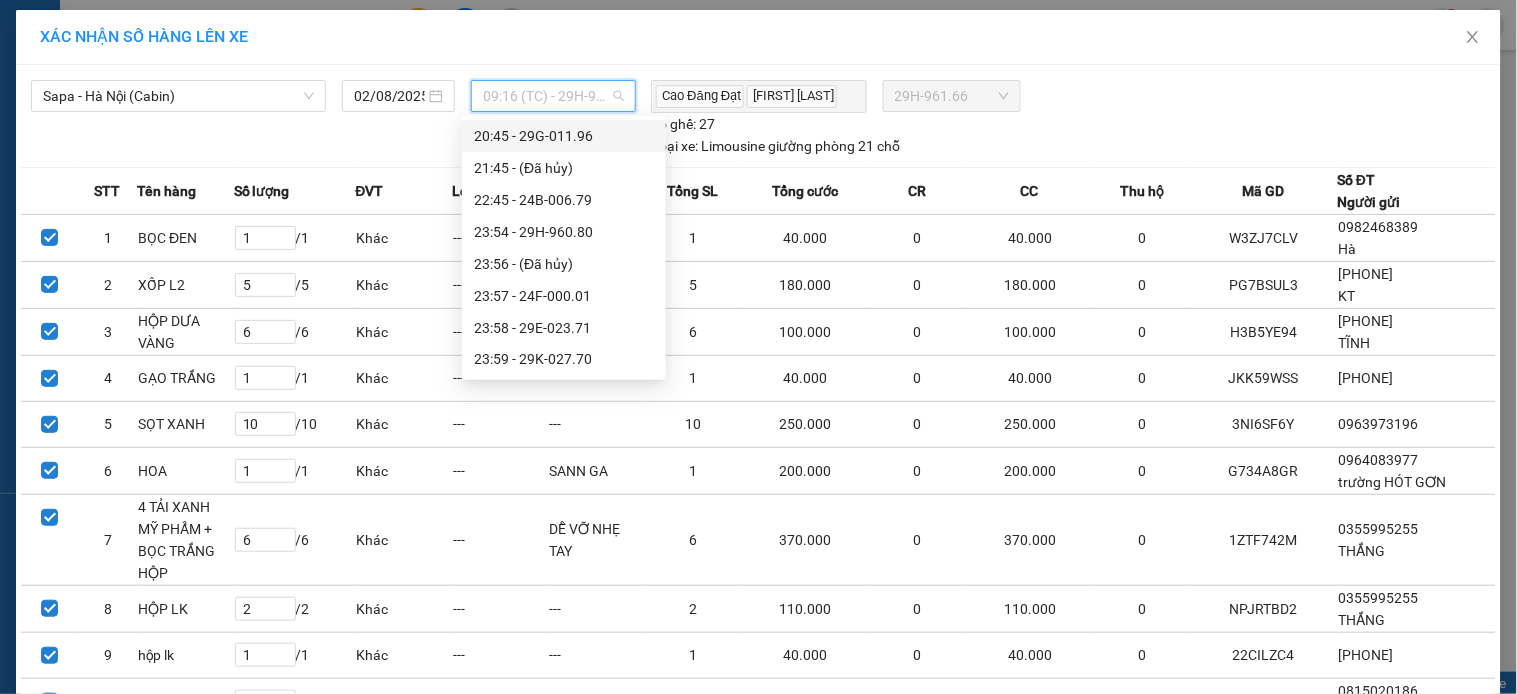 click on "[TIME] - [NUMBER]-[NUMBER]" at bounding box center [564, 136] 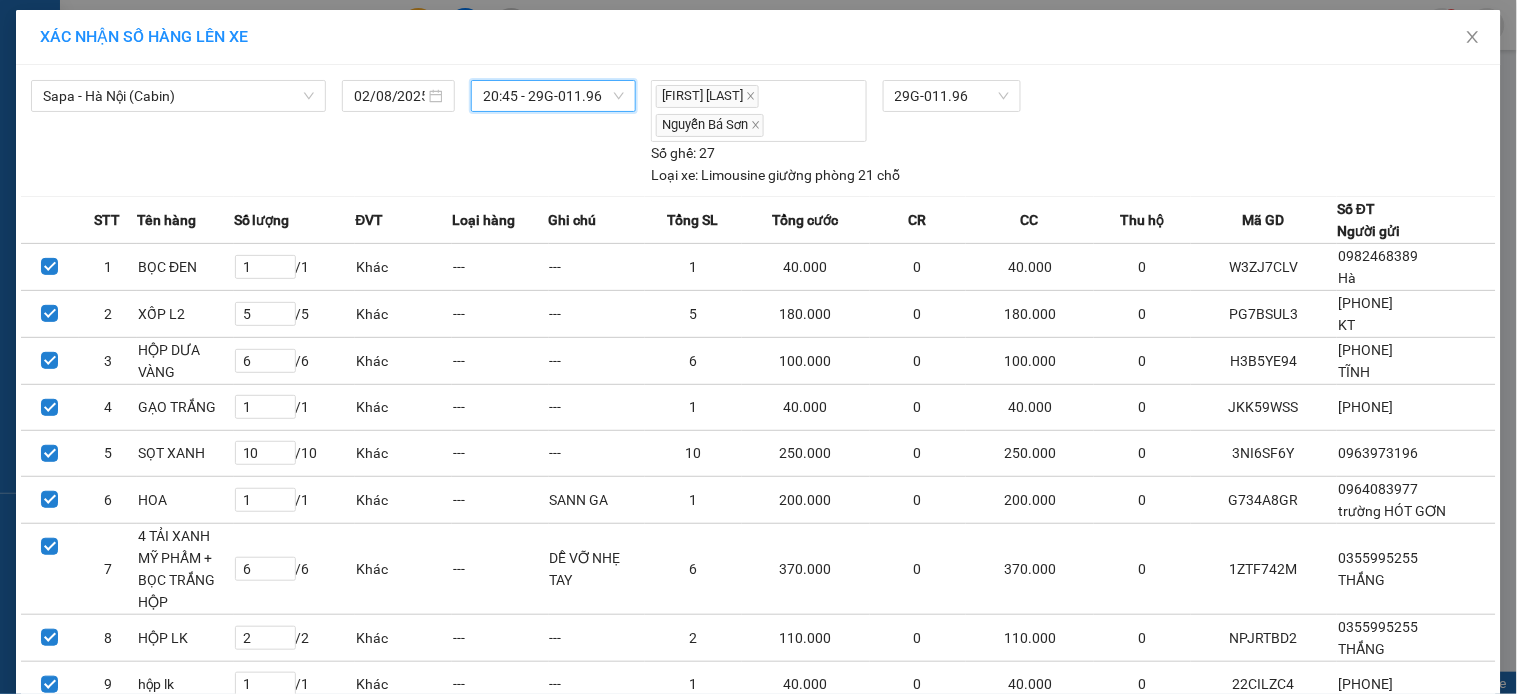 scroll, scrollTop: 478, scrollLeft: 0, axis: vertical 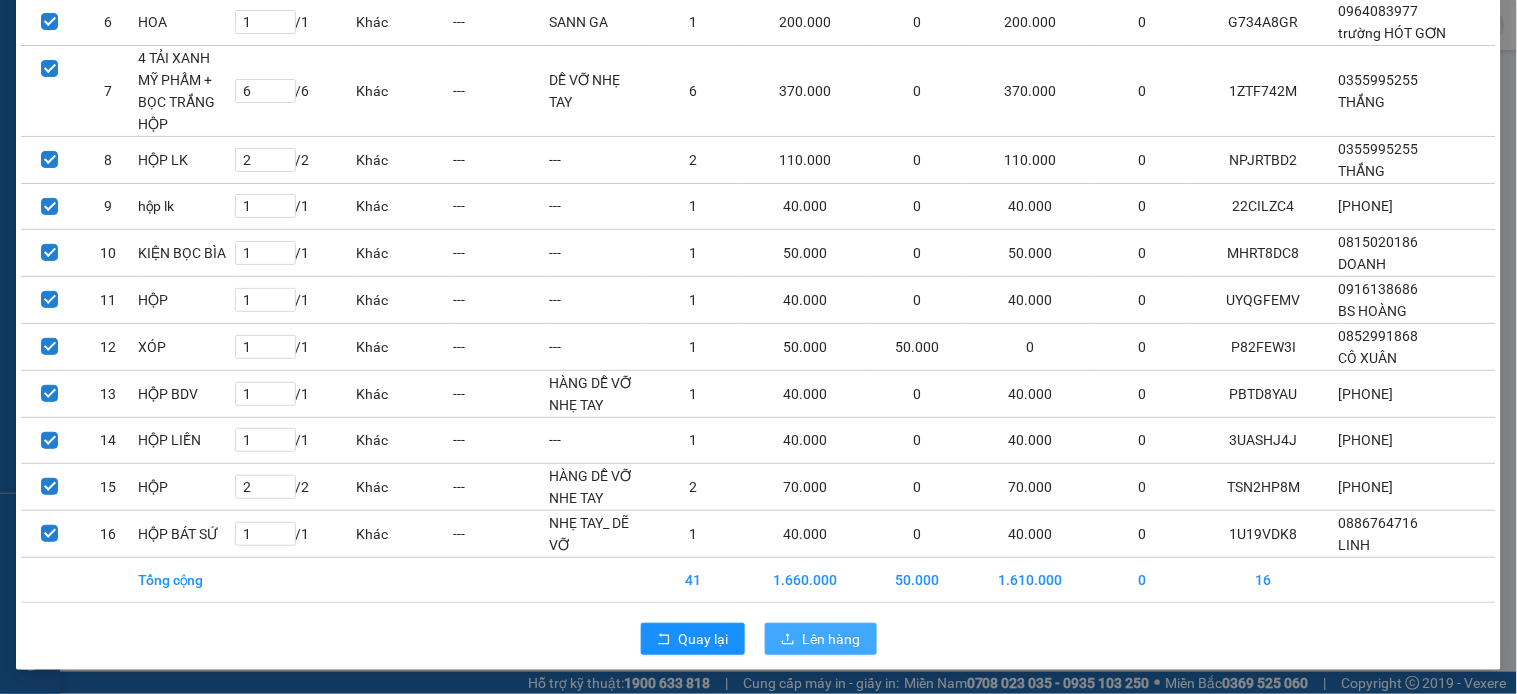 click on "Lên hàng" at bounding box center (832, 639) 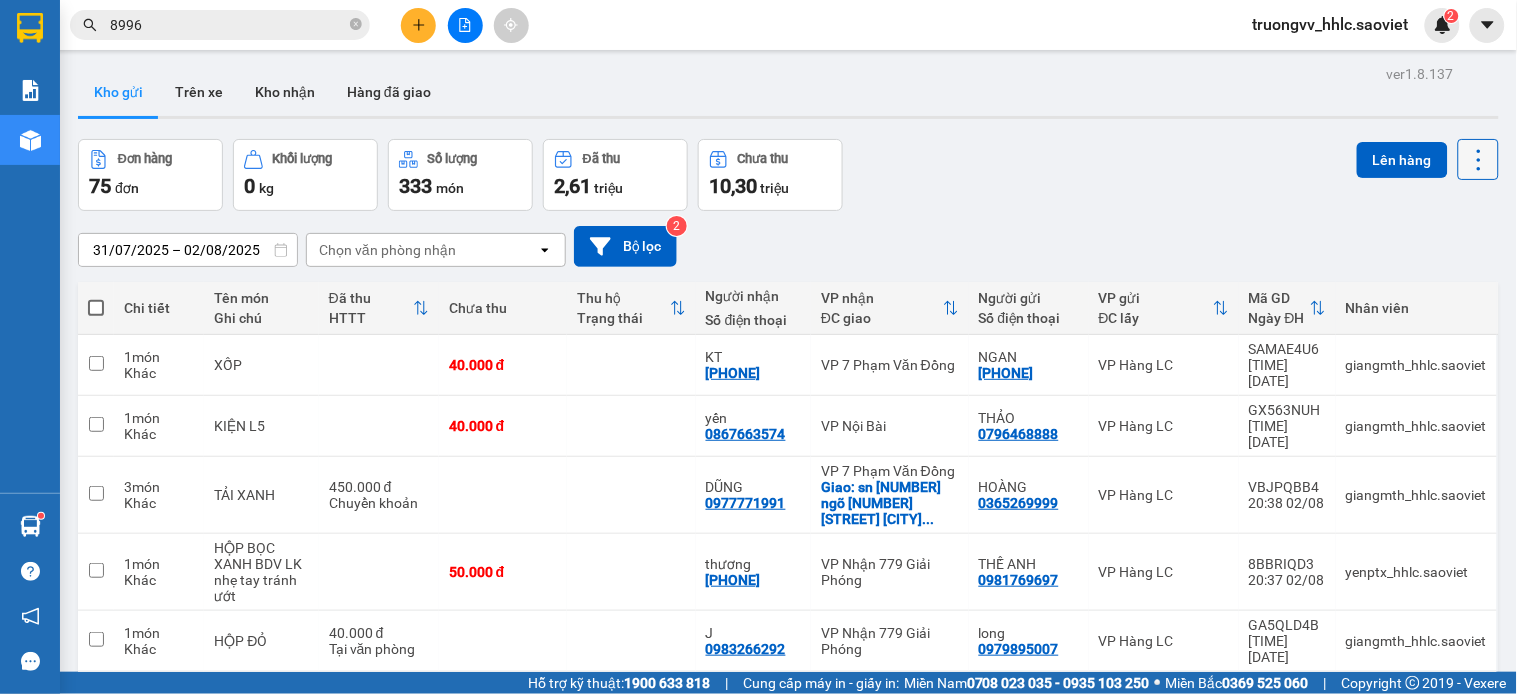 click 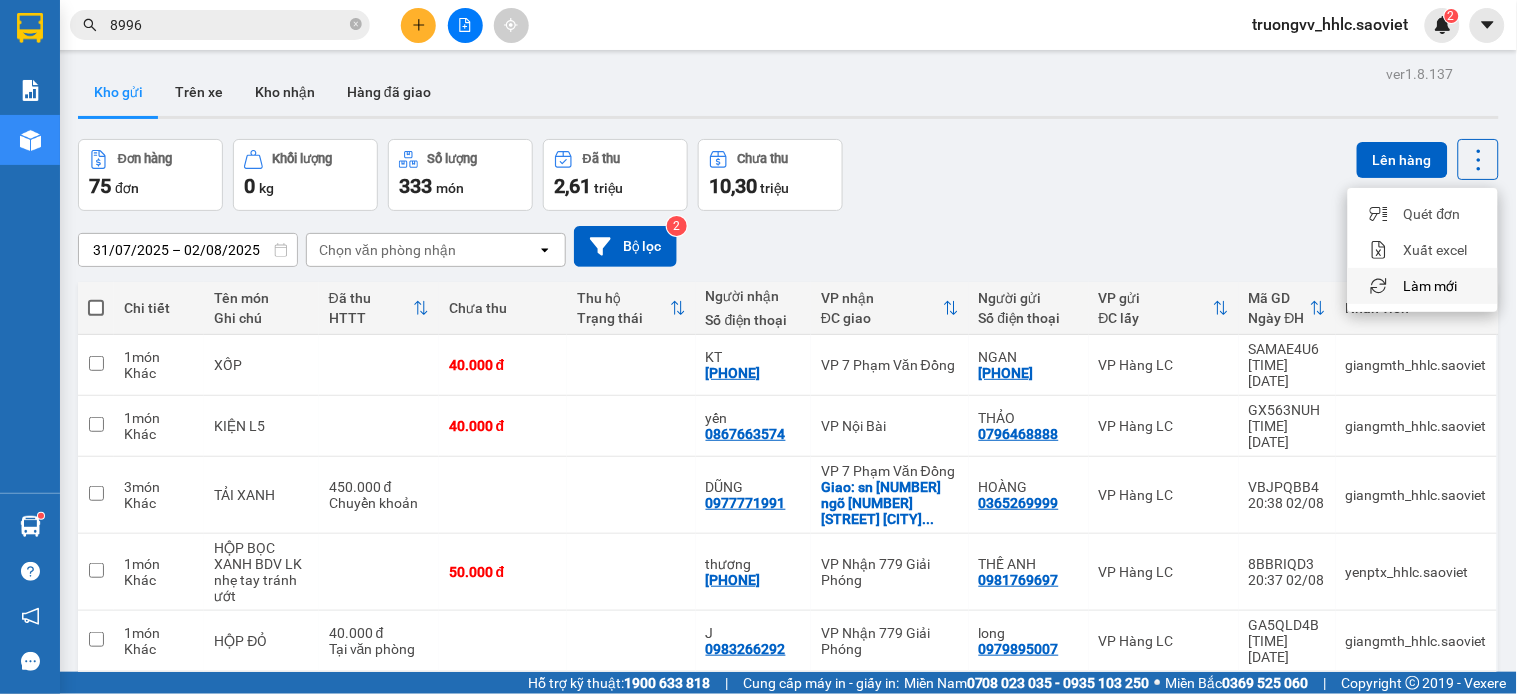 click on "Làm mới" at bounding box center (1431, 286) 